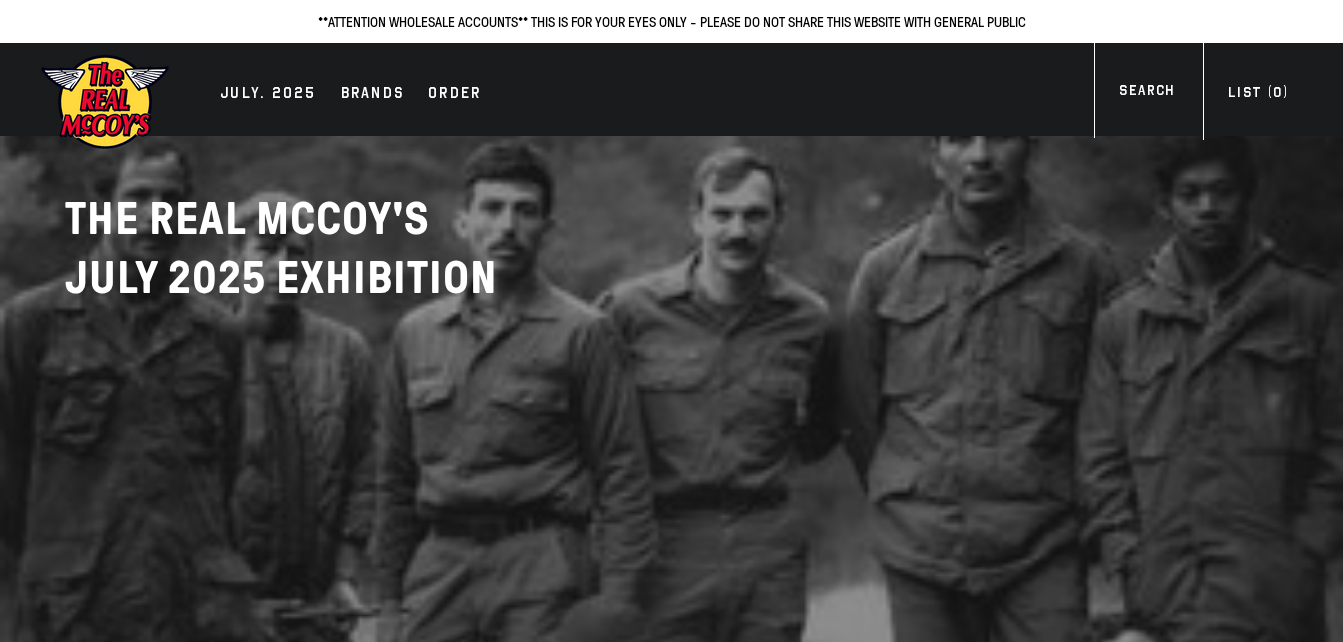 click on "JULY. 2025" at bounding box center (268, 95) 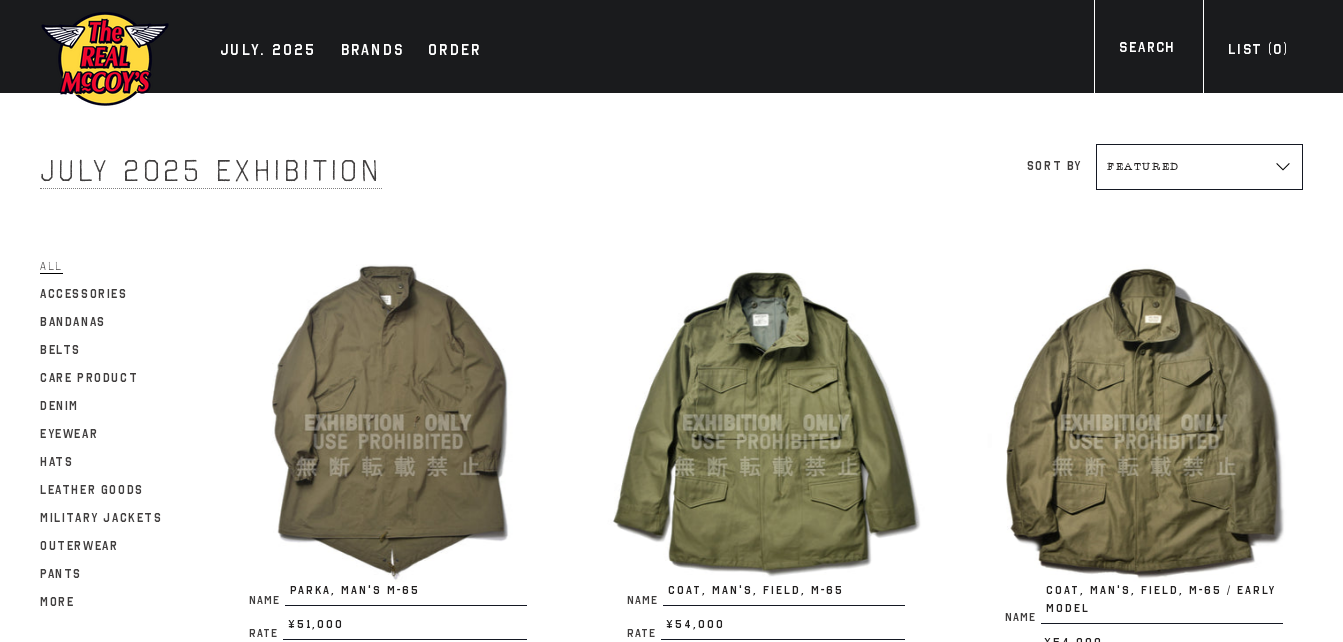 scroll, scrollTop: 0, scrollLeft: 0, axis: both 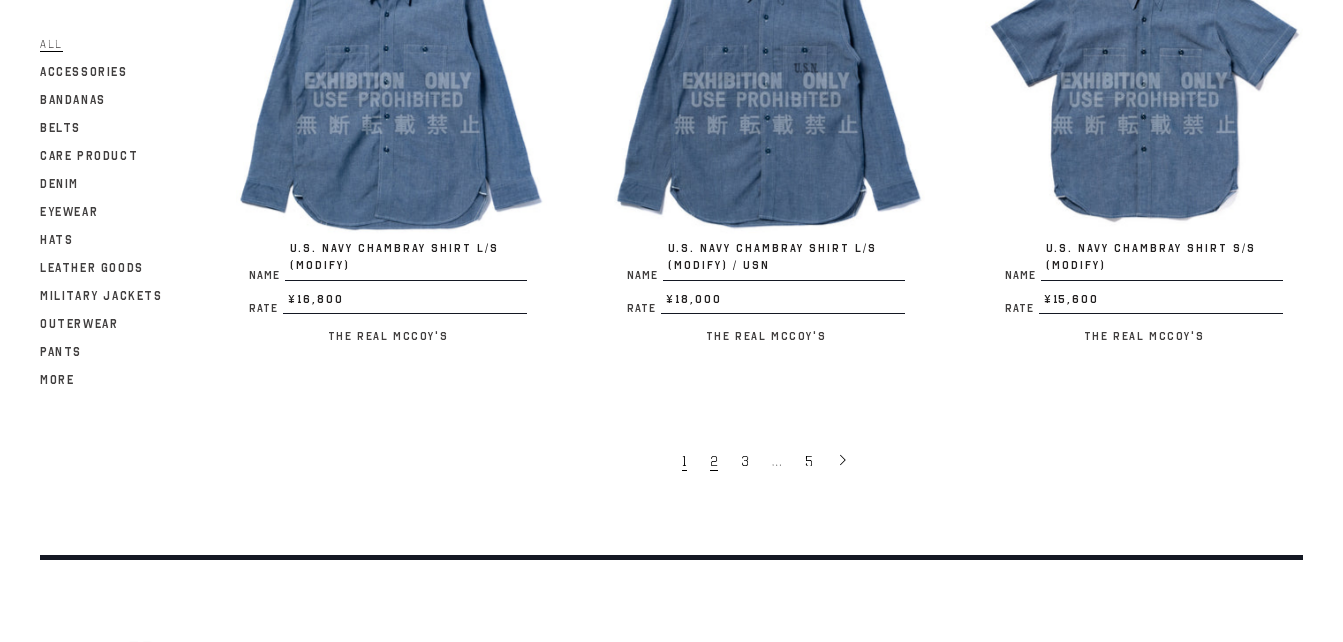 click on "2" at bounding box center (714, 461) 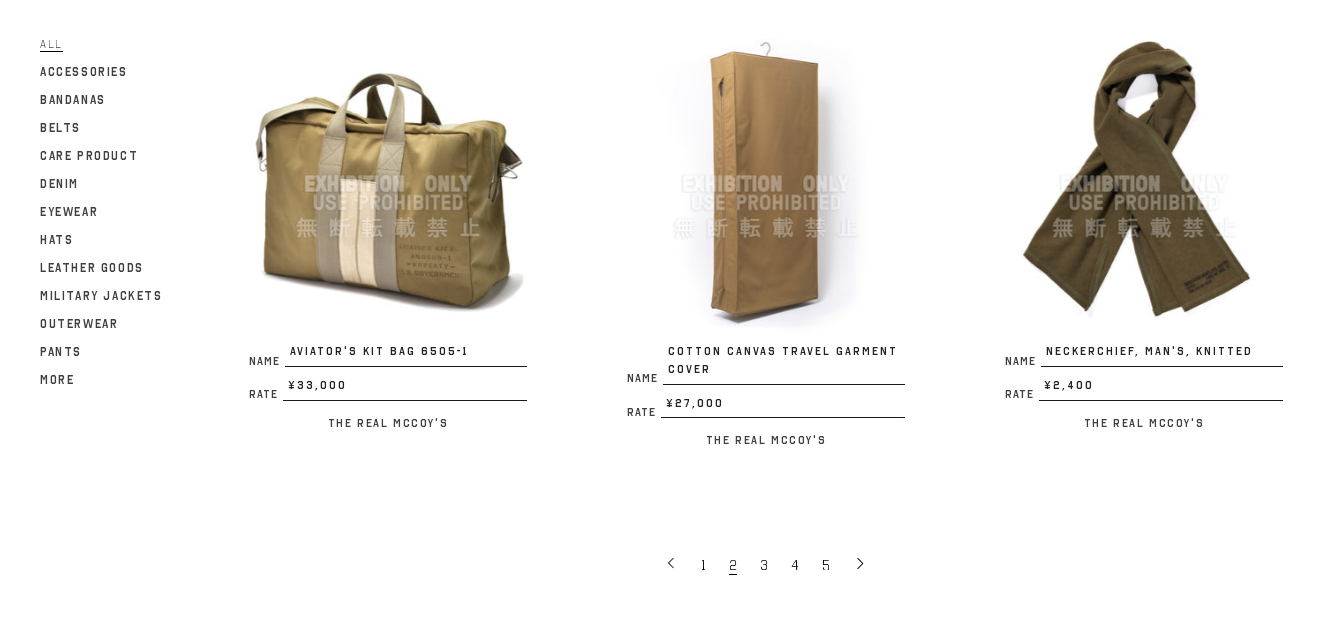 scroll, scrollTop: 3700, scrollLeft: 0, axis: vertical 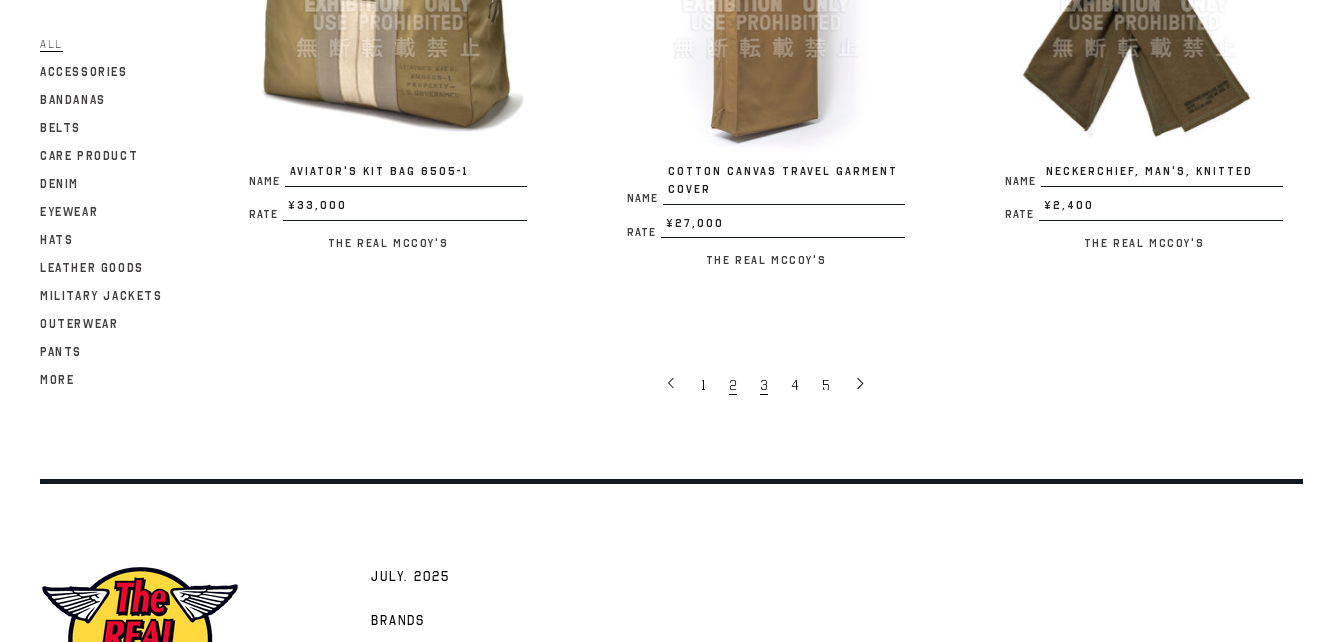 click on "3" at bounding box center (765, 384) 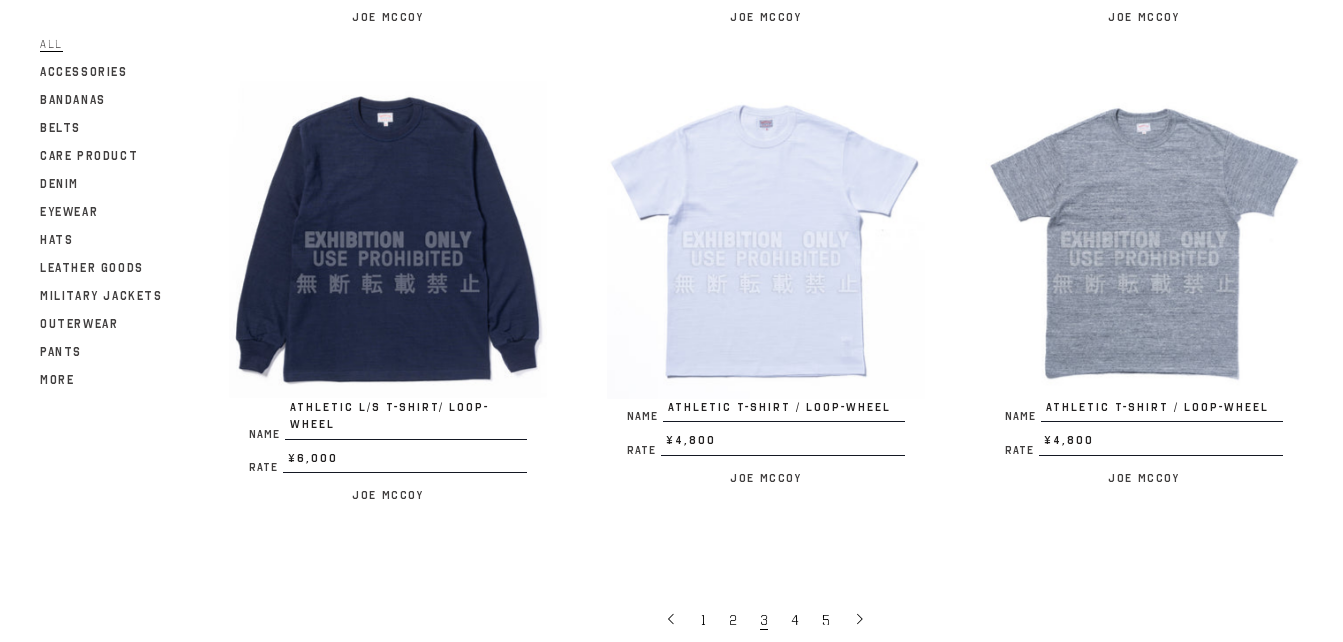 scroll, scrollTop: 3878, scrollLeft: 0, axis: vertical 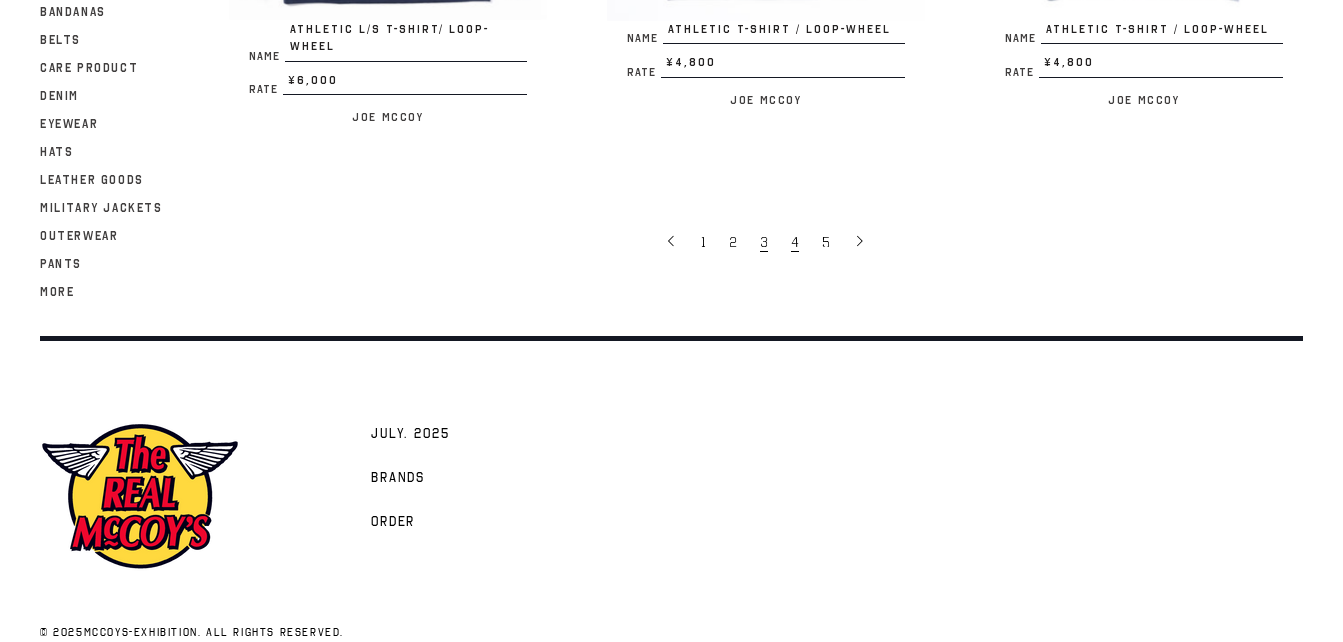 click on "4" at bounding box center [796, 241] 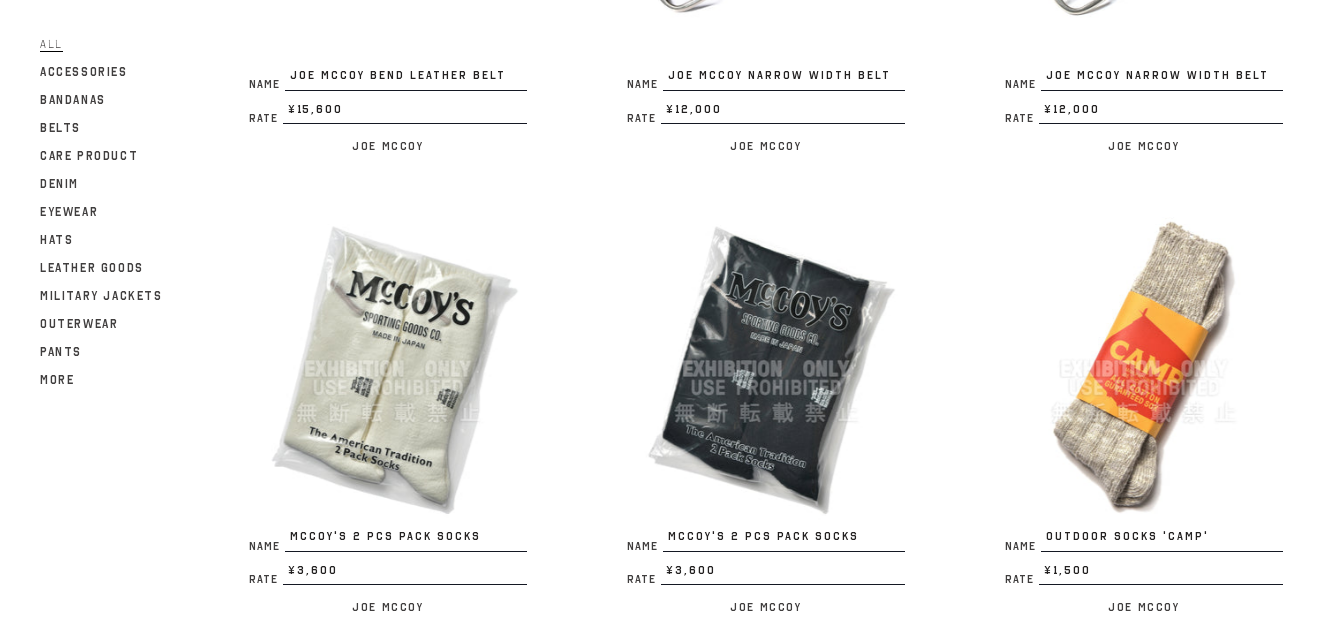scroll, scrollTop: 3700, scrollLeft: 0, axis: vertical 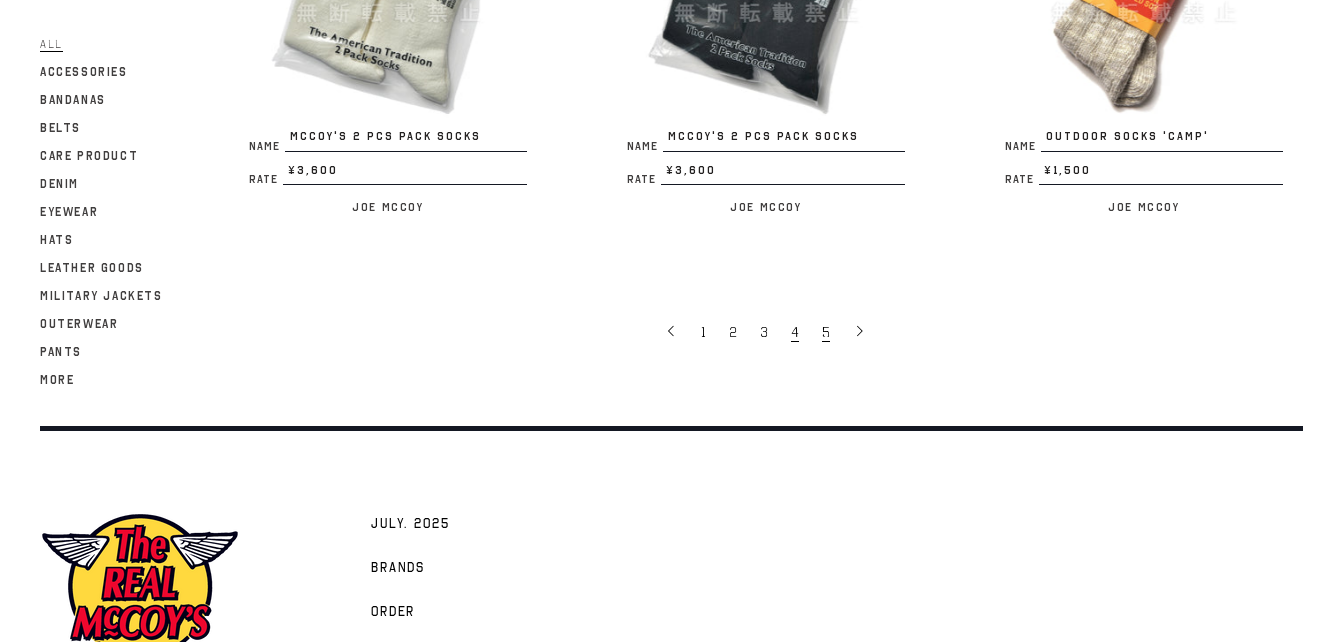 click on "5" at bounding box center (826, 332) 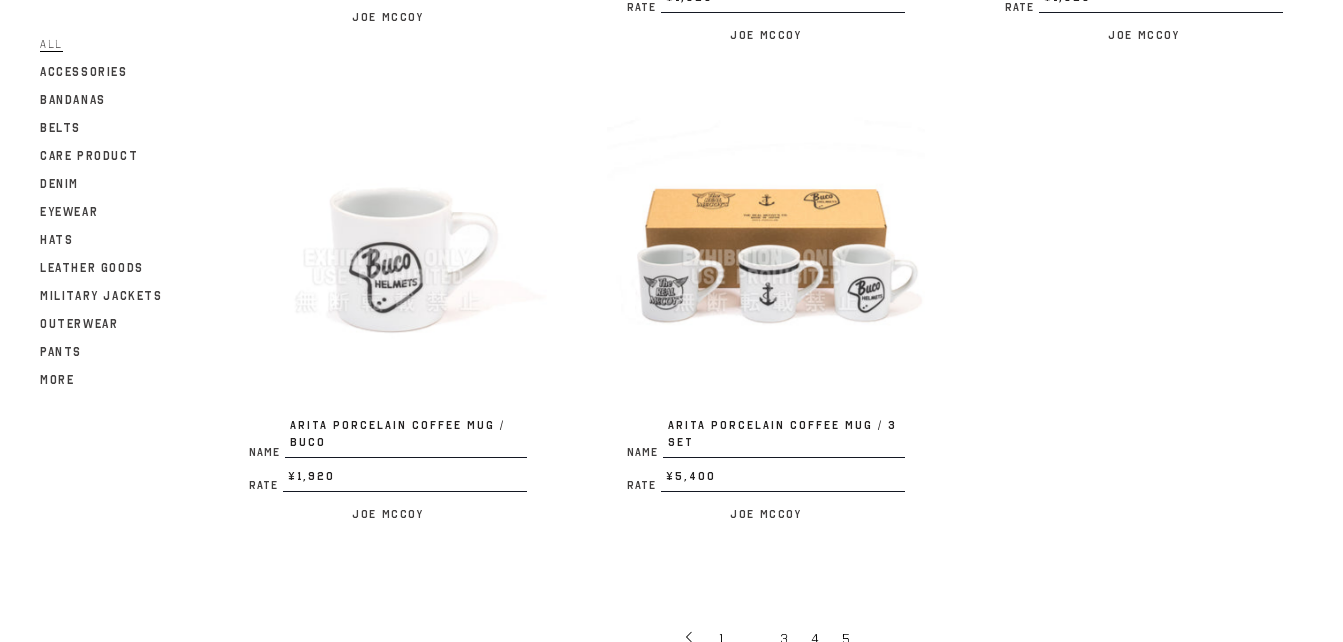 scroll, scrollTop: 3600, scrollLeft: 0, axis: vertical 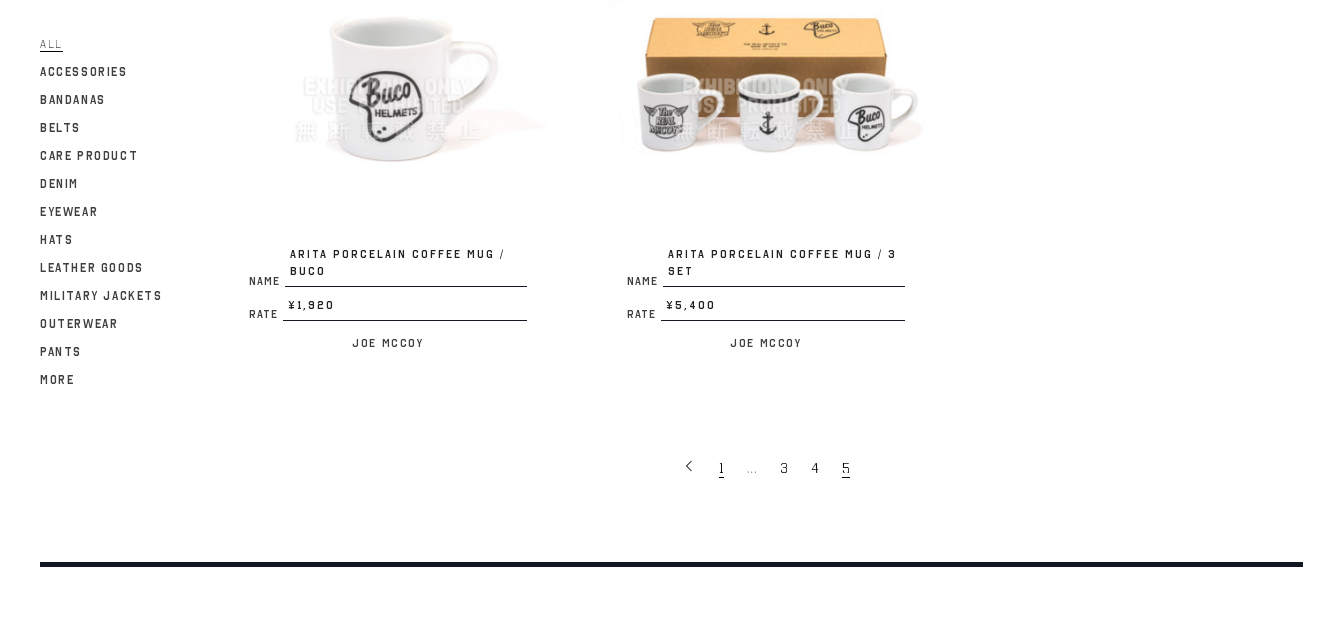click on "1" at bounding box center (723, 467) 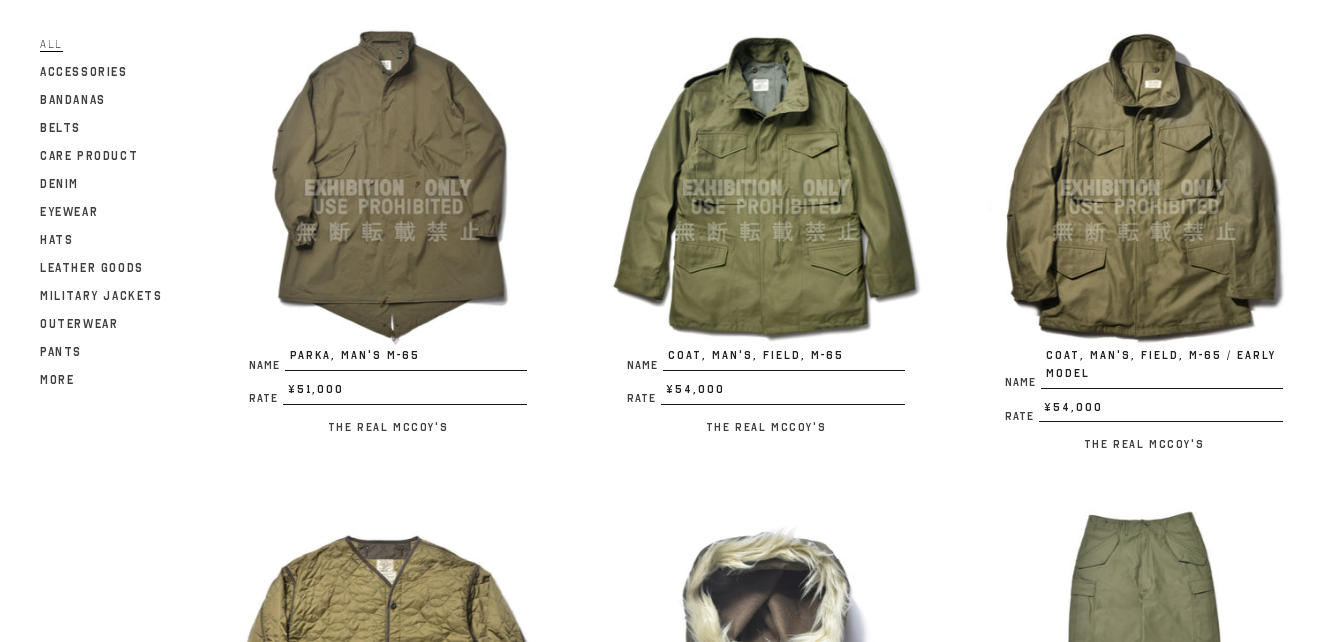 scroll, scrollTop: 200, scrollLeft: 0, axis: vertical 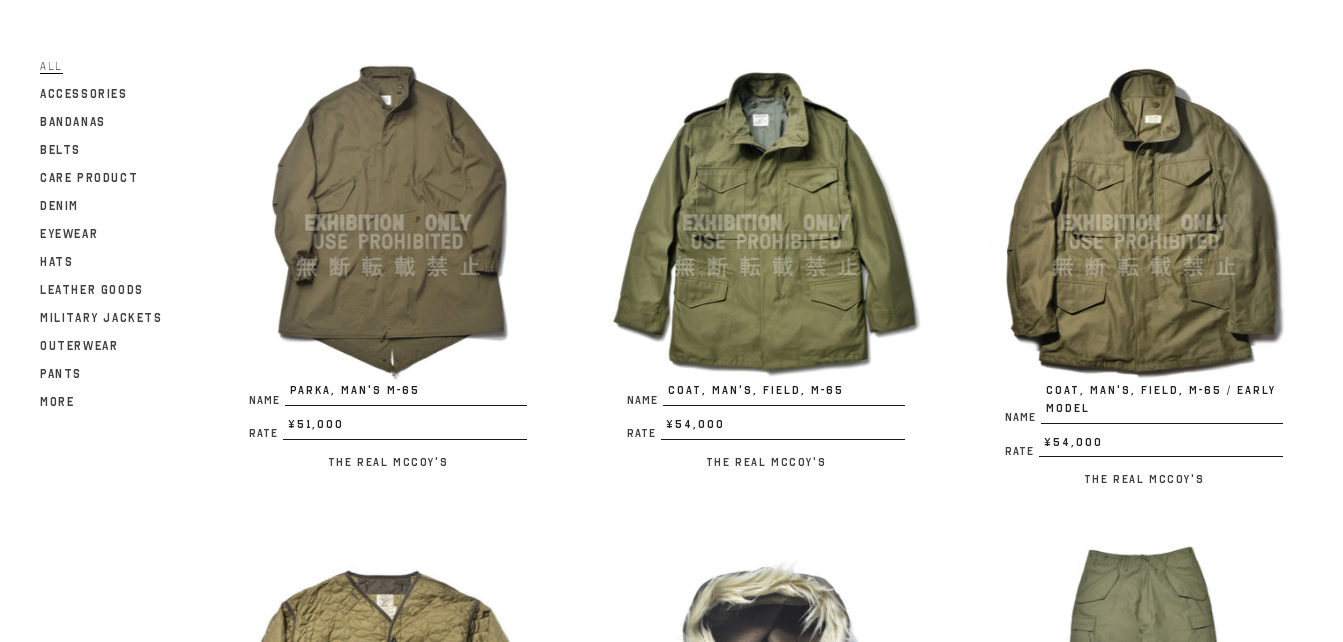 click at bounding box center [766, 223] 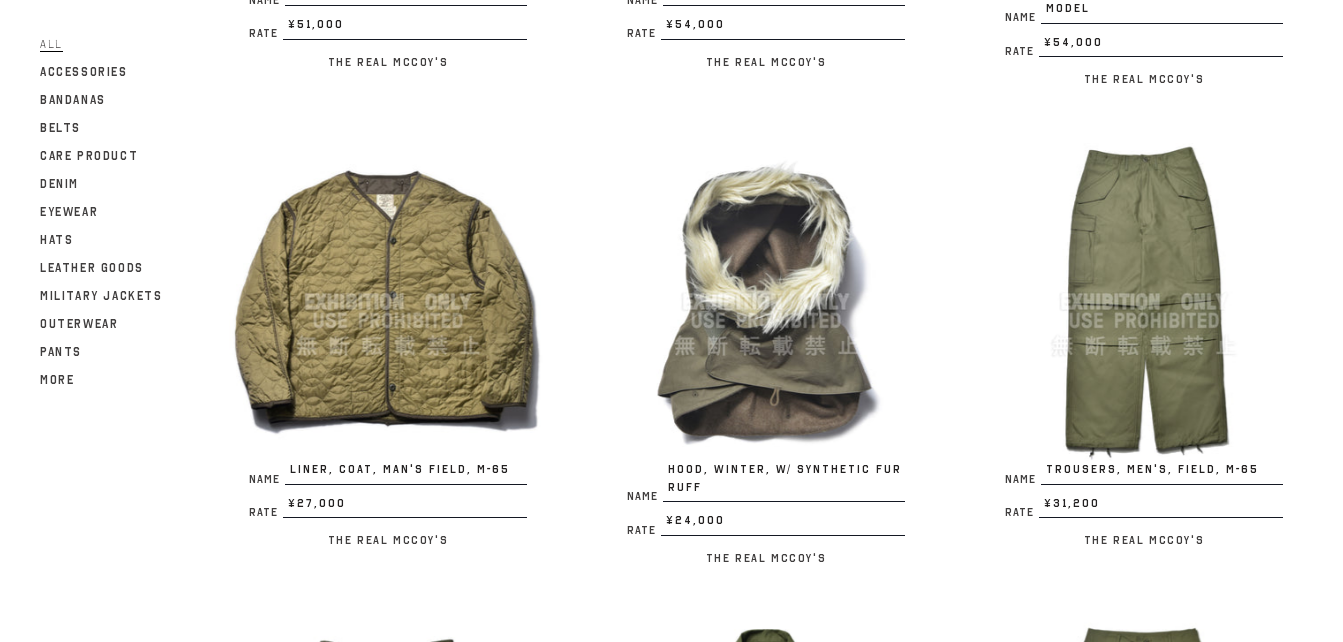 click at bounding box center [1144, 302] 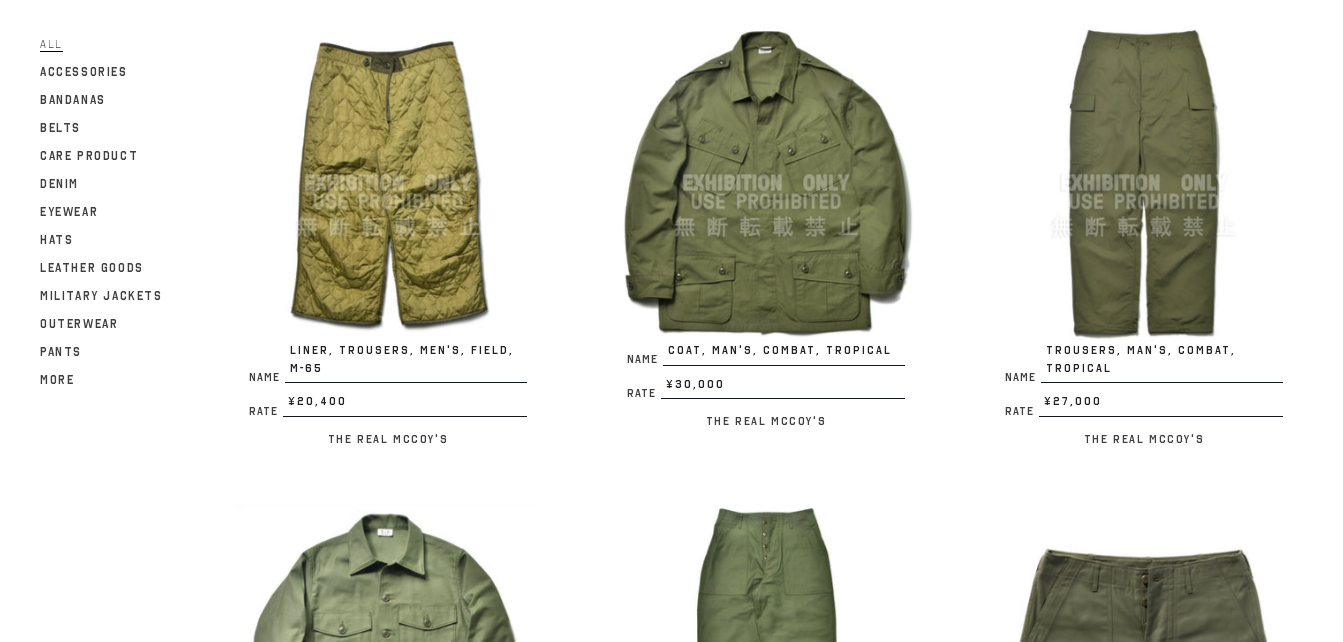 scroll, scrollTop: 1200, scrollLeft: 0, axis: vertical 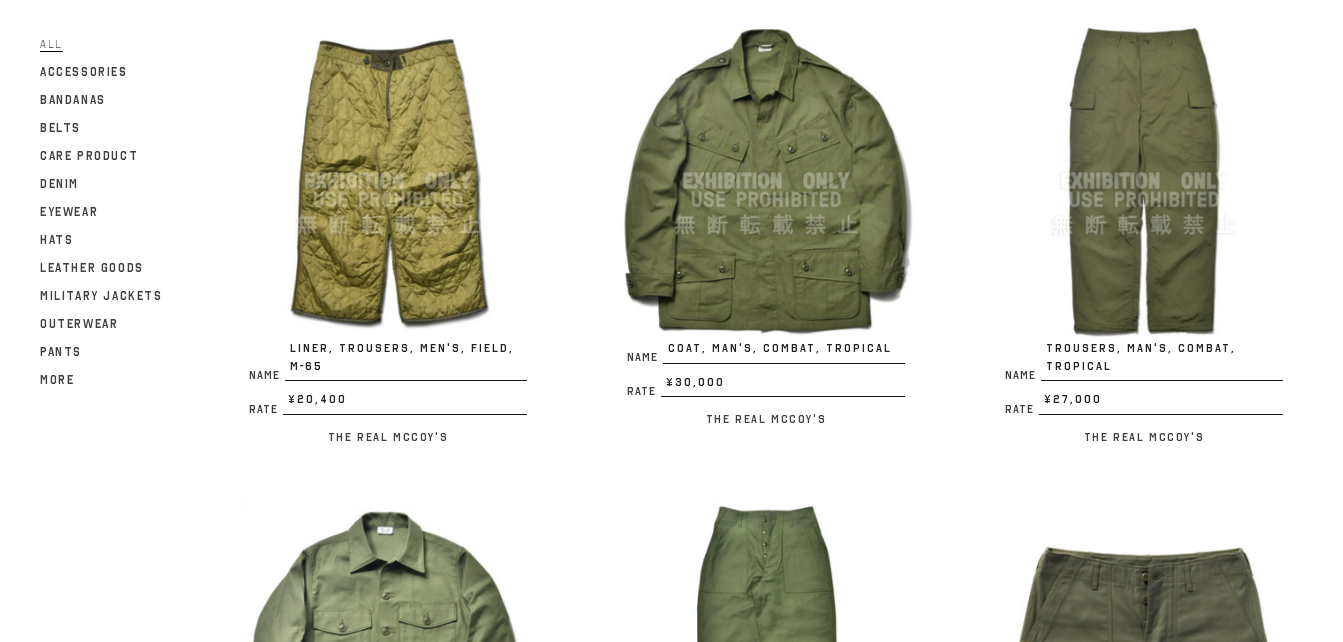 click at bounding box center (766, 181) 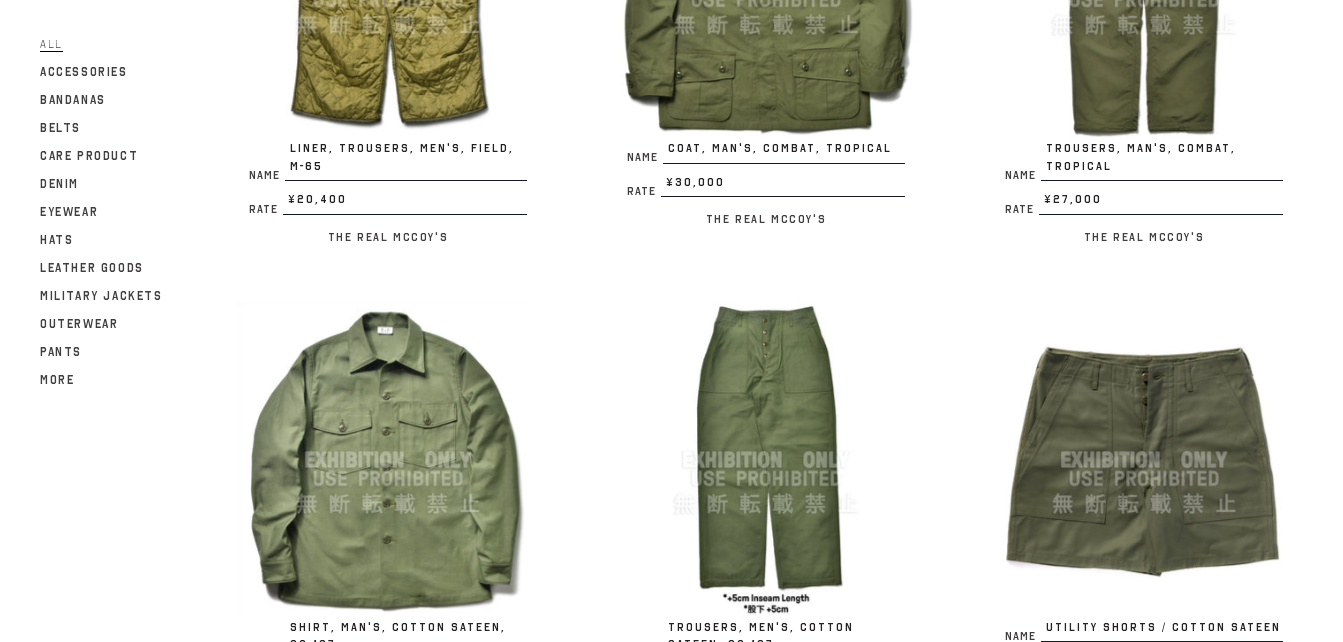 scroll, scrollTop: 1600, scrollLeft: 0, axis: vertical 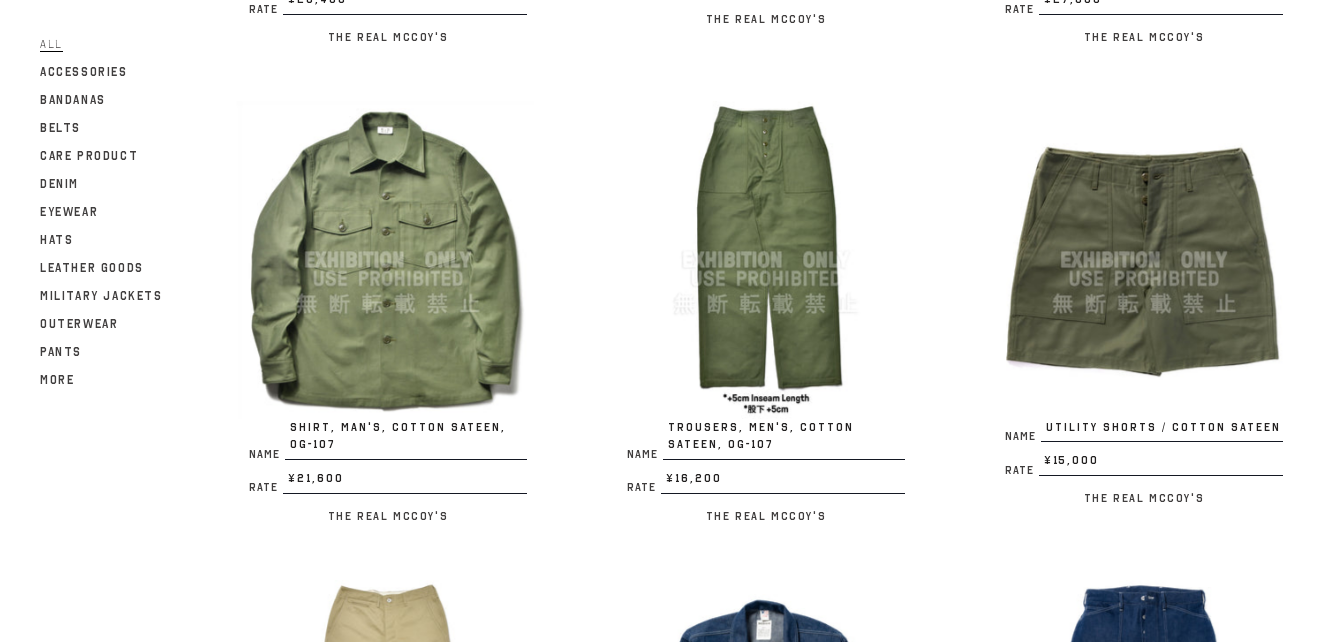 click at bounding box center (766, 260) 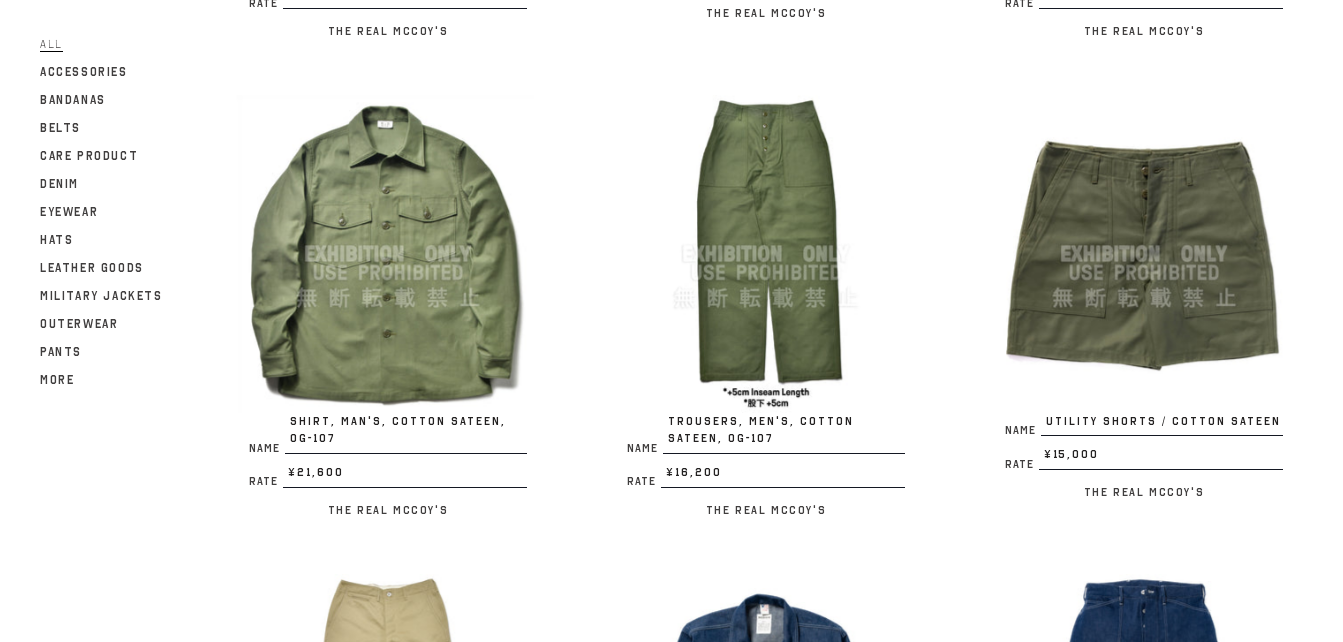 scroll, scrollTop: 1600, scrollLeft: 0, axis: vertical 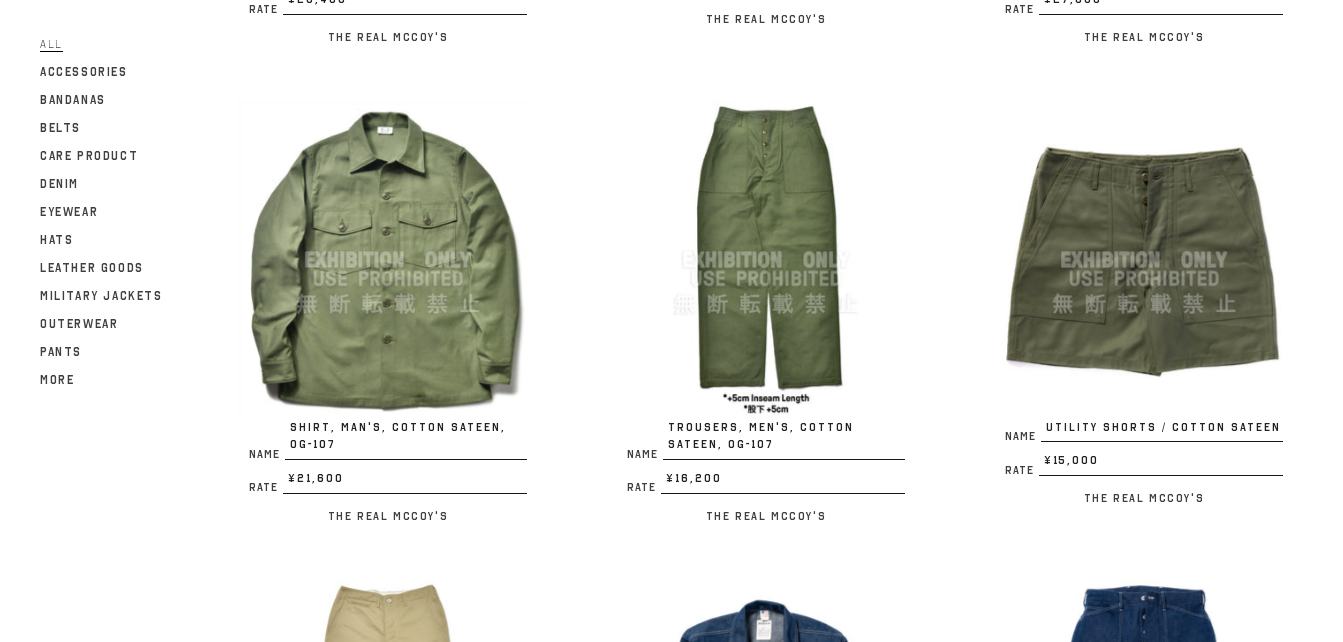 click at bounding box center [1144, 260] 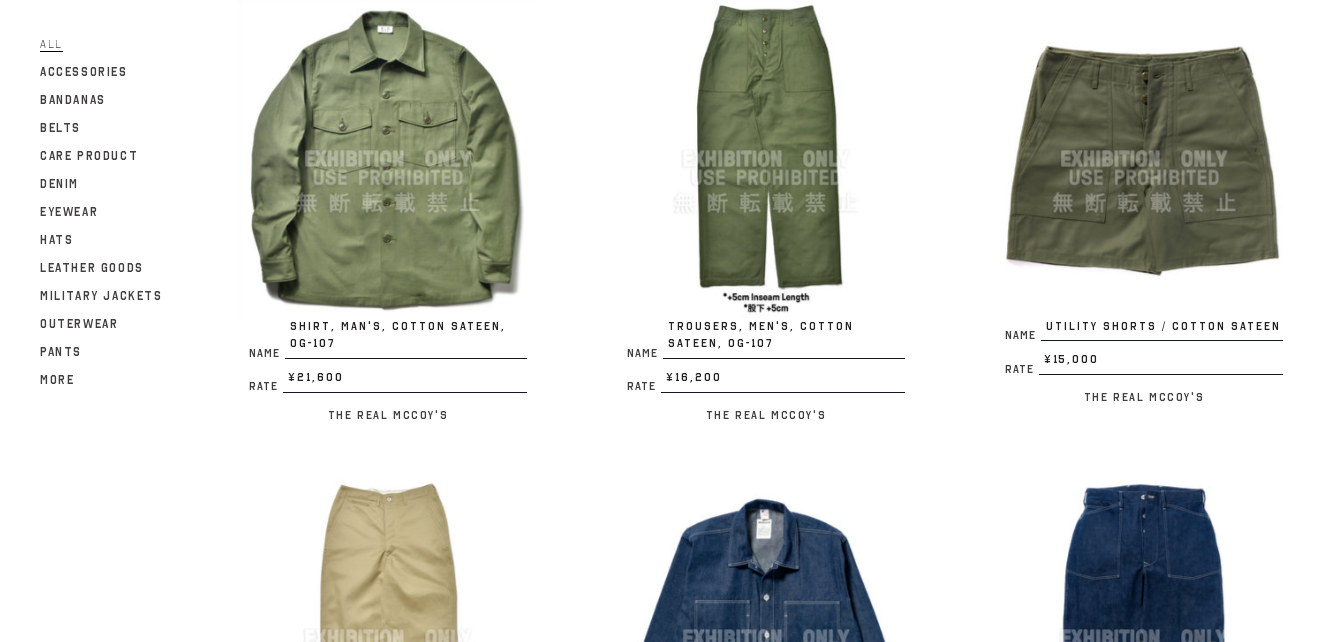 scroll, scrollTop: 1900, scrollLeft: 0, axis: vertical 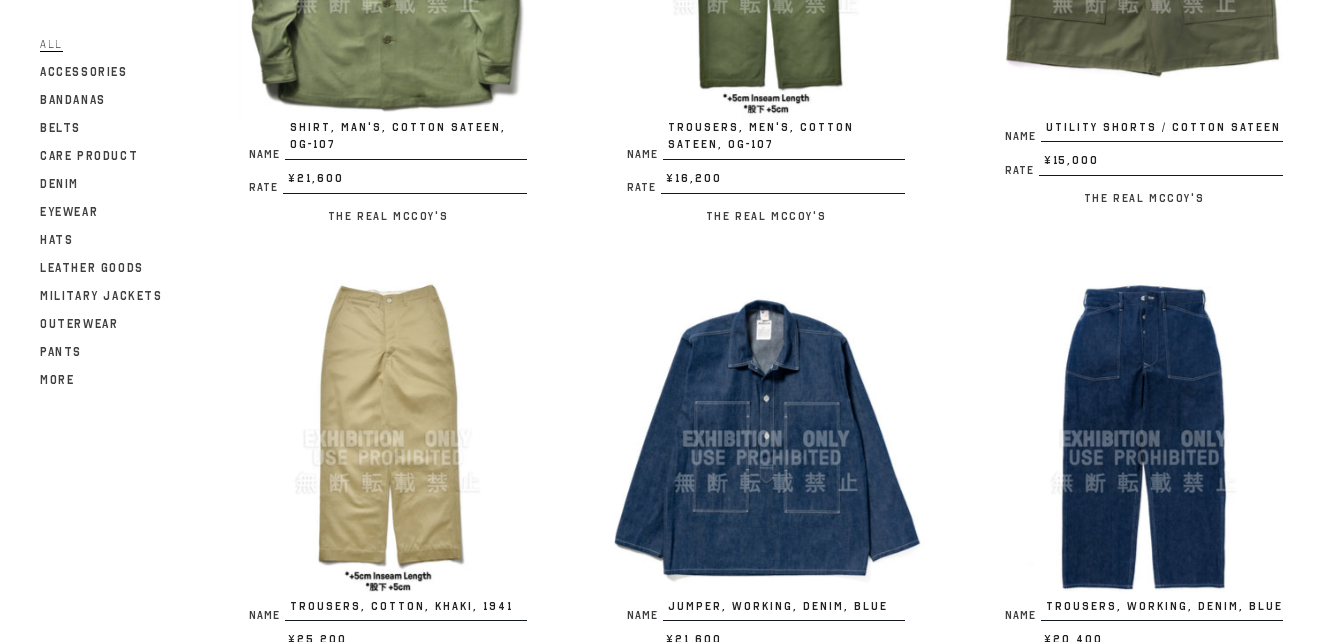 click at bounding box center [388, 439] 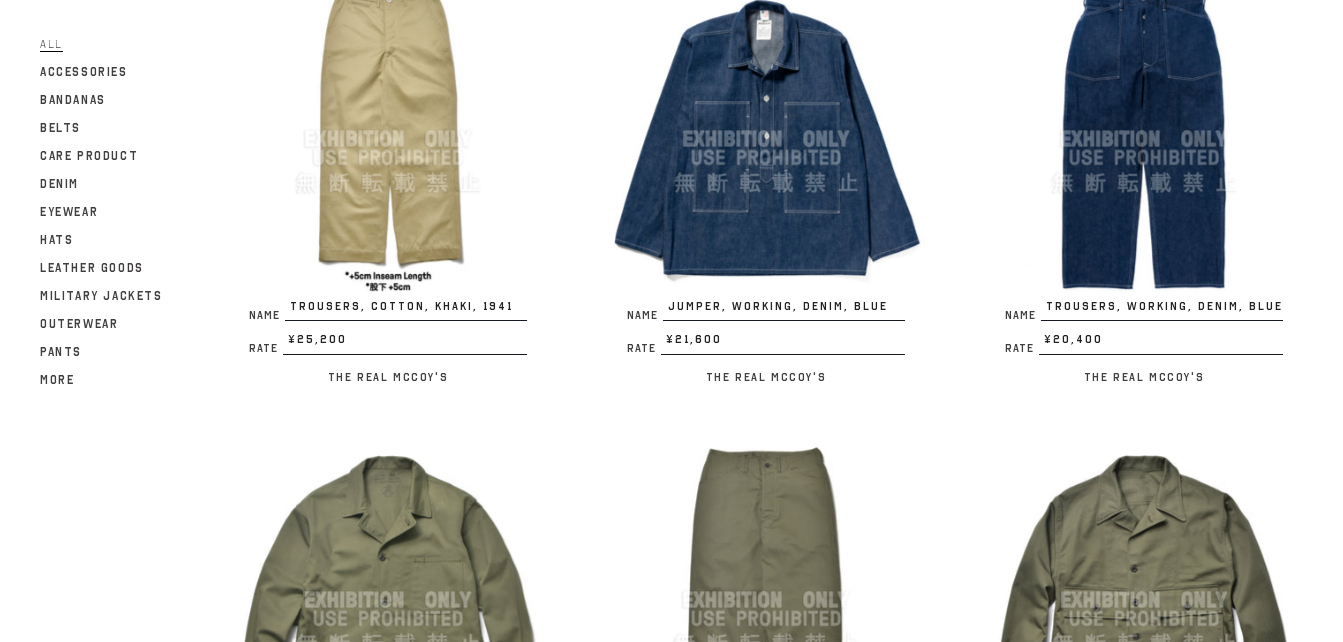 scroll, scrollTop: 2400, scrollLeft: 0, axis: vertical 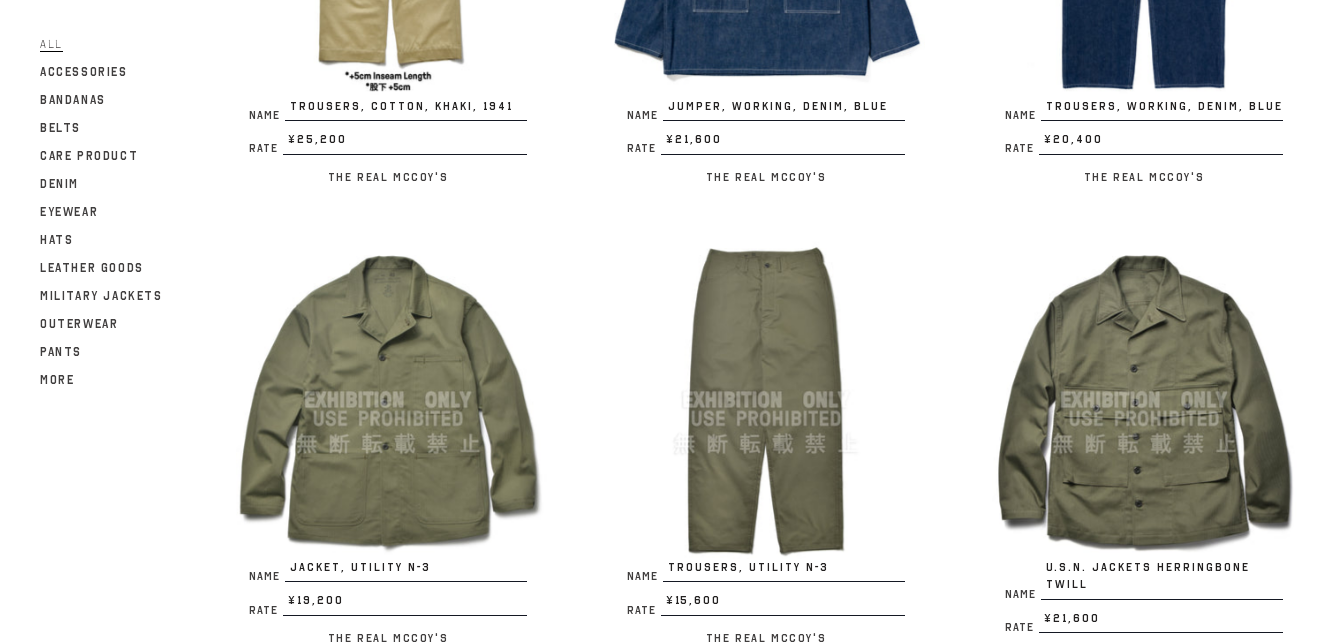 click at bounding box center [1144, 400] 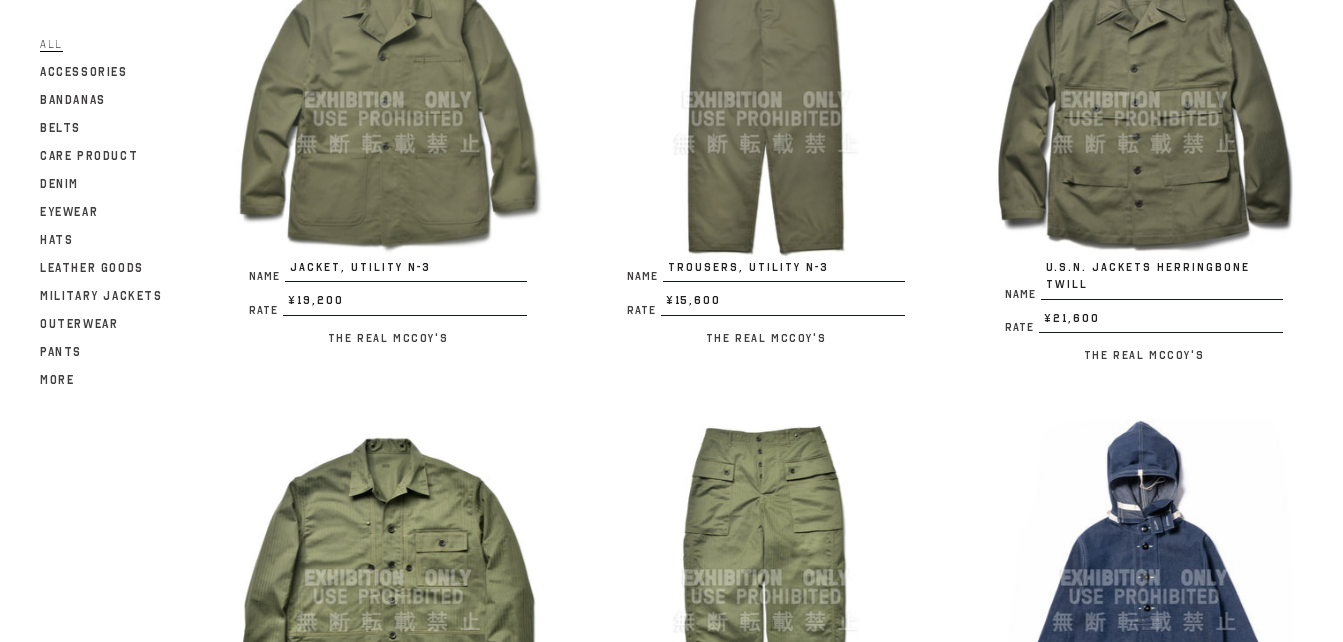 scroll, scrollTop: 2600, scrollLeft: 0, axis: vertical 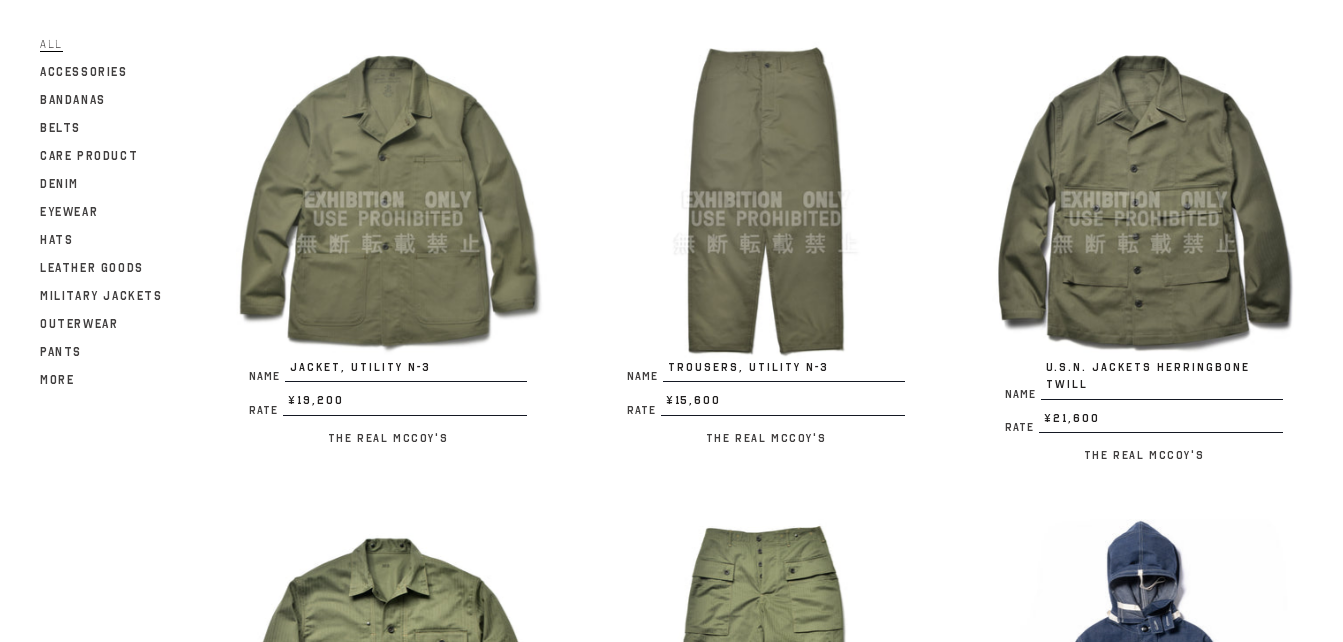 click at bounding box center [388, 200] 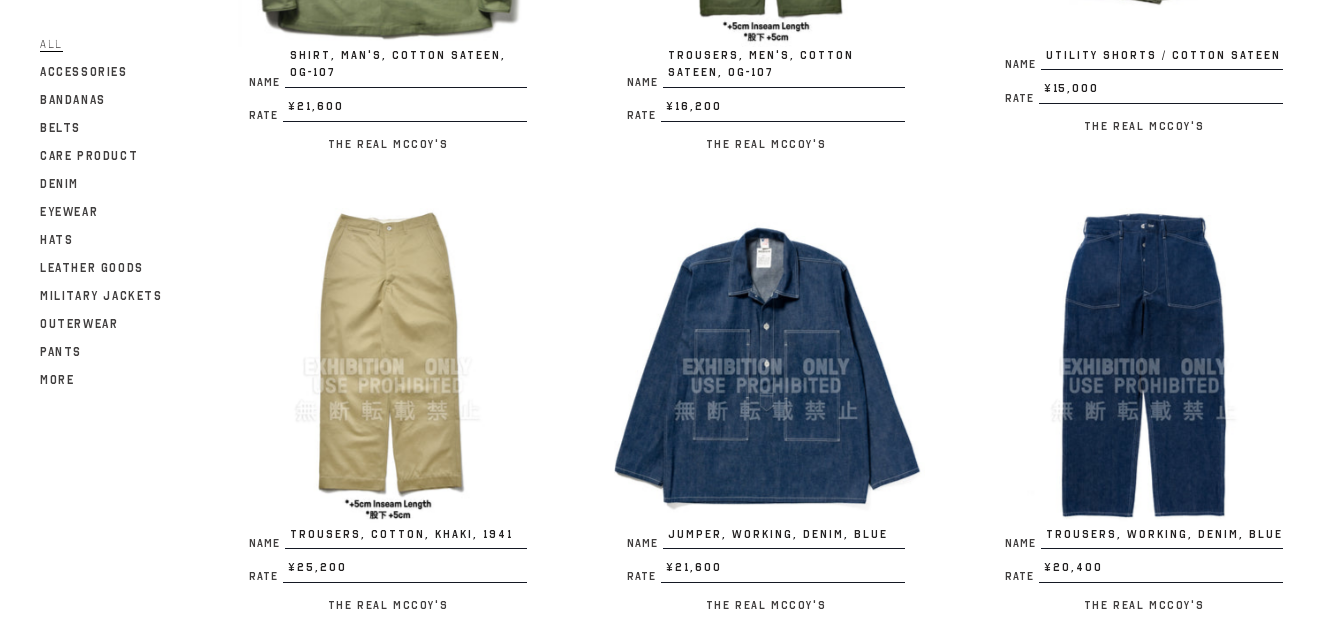 scroll, scrollTop: 1800, scrollLeft: 0, axis: vertical 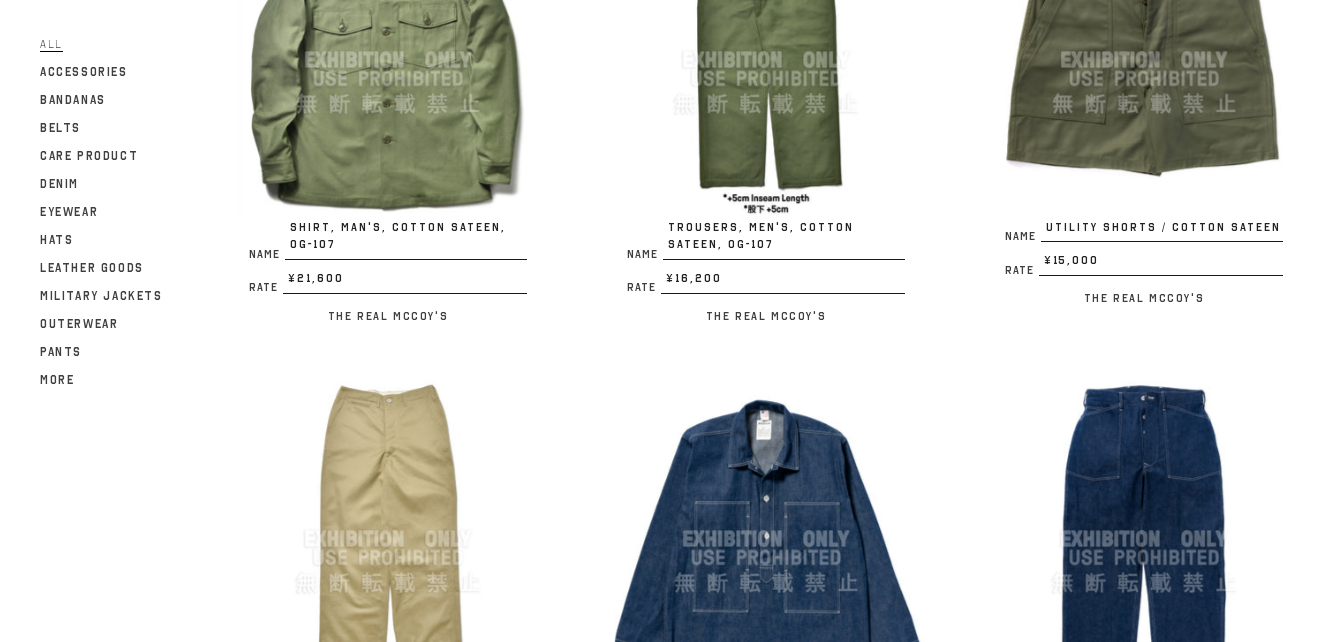 click at bounding box center [388, 60] 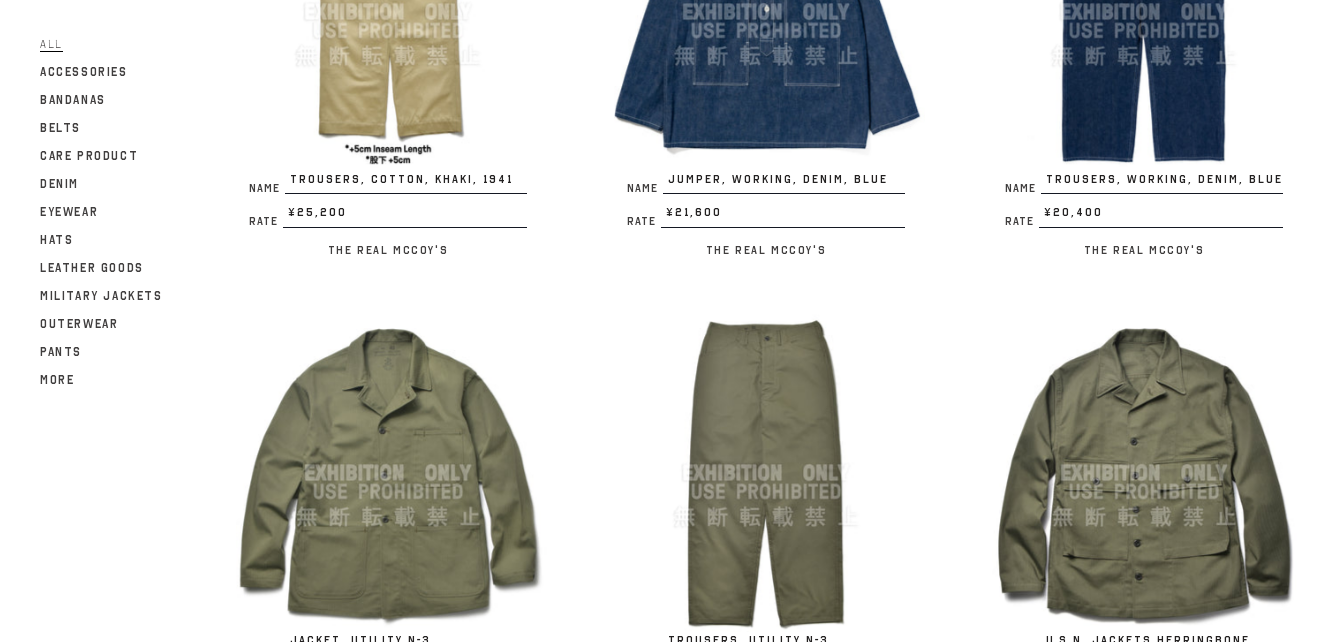 scroll, scrollTop: 2500, scrollLeft: 0, axis: vertical 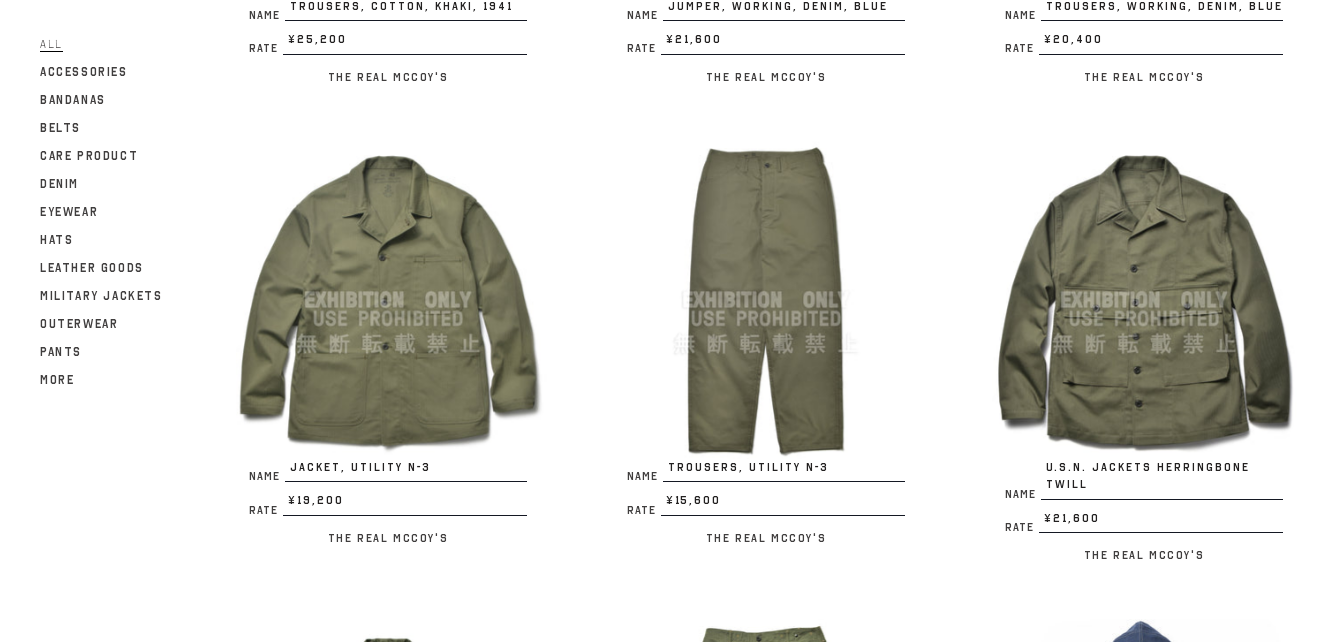 click at bounding box center (388, 300) 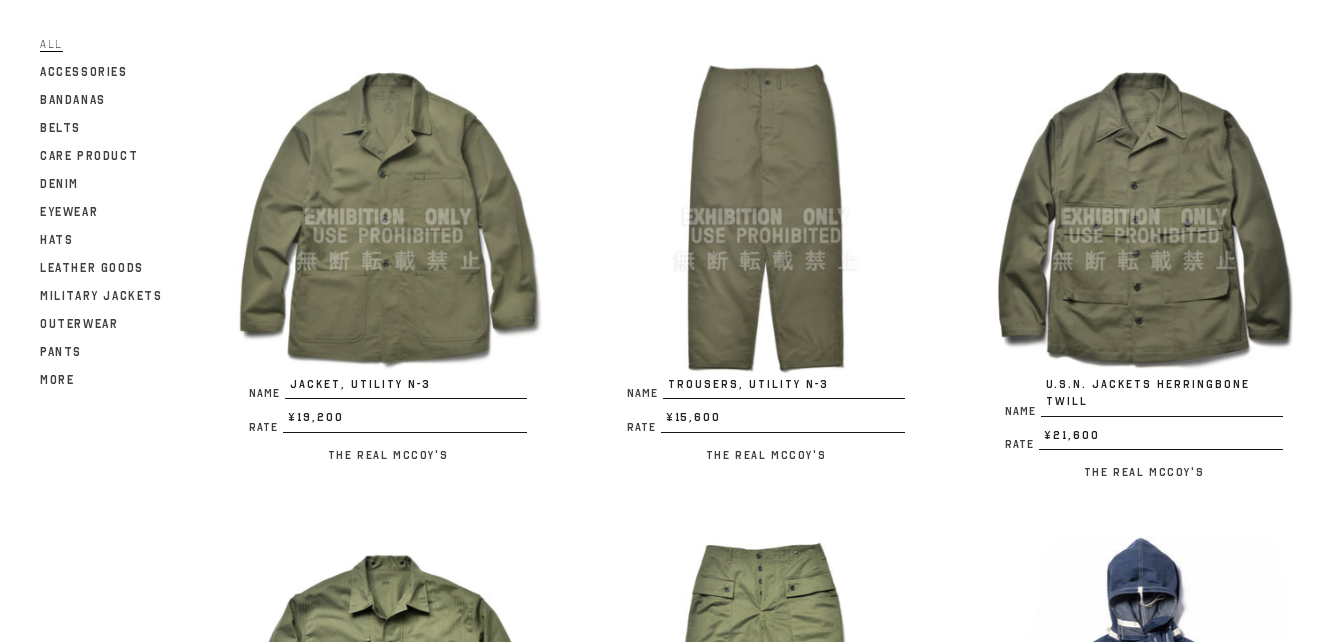 scroll, scrollTop: 2500, scrollLeft: 0, axis: vertical 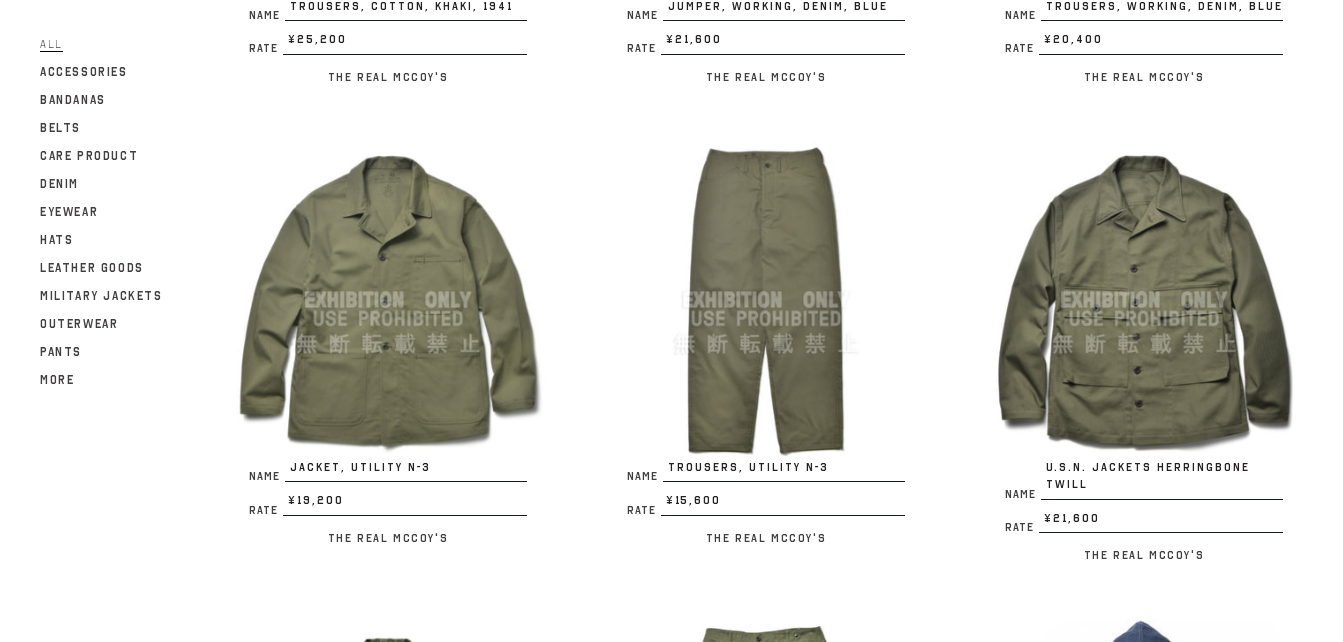click at bounding box center [388, 300] 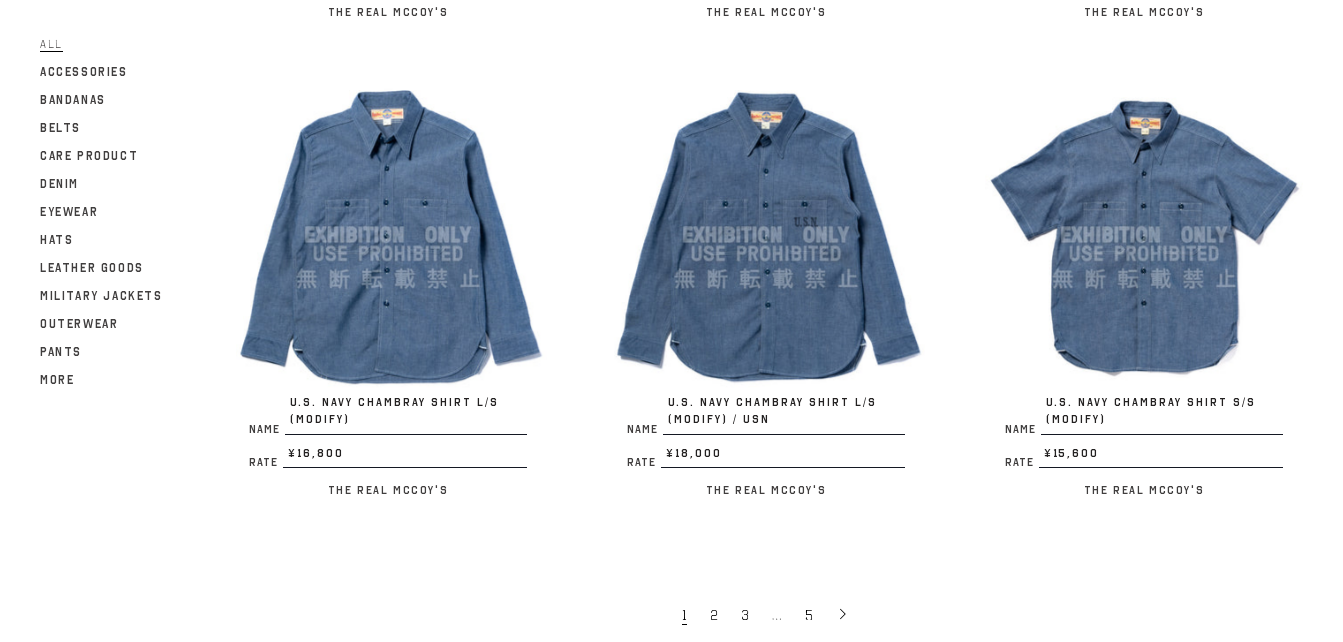 scroll, scrollTop: 3600, scrollLeft: 0, axis: vertical 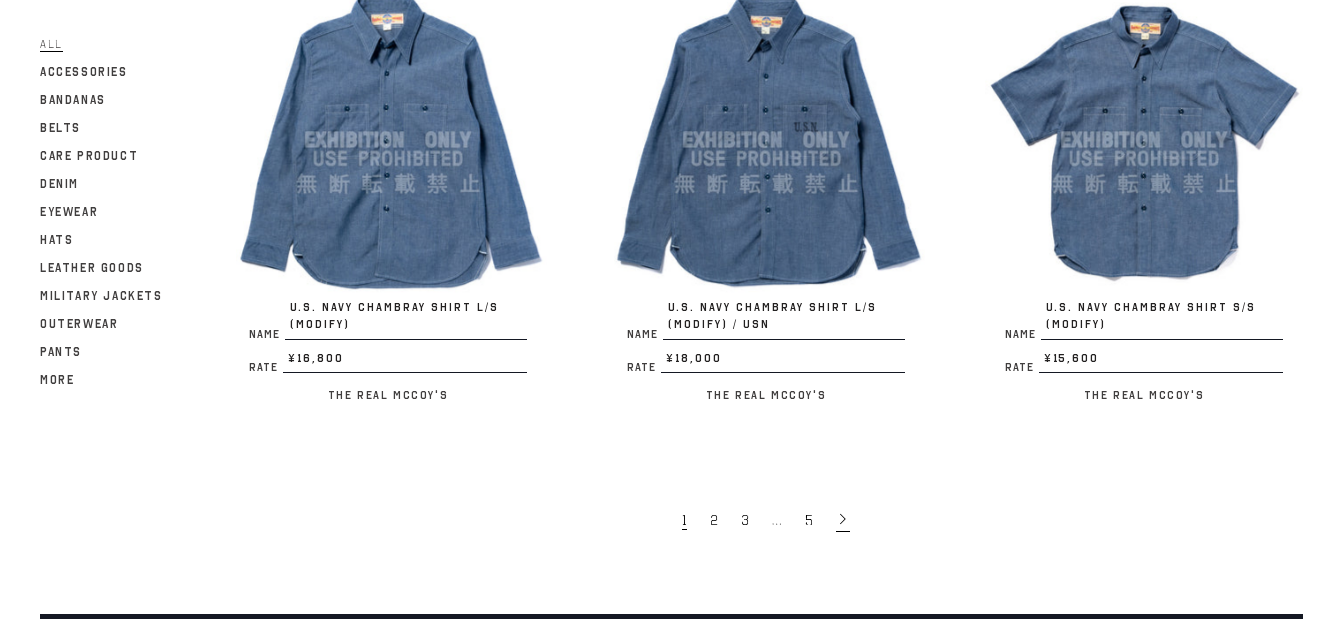 click at bounding box center (843, 519) 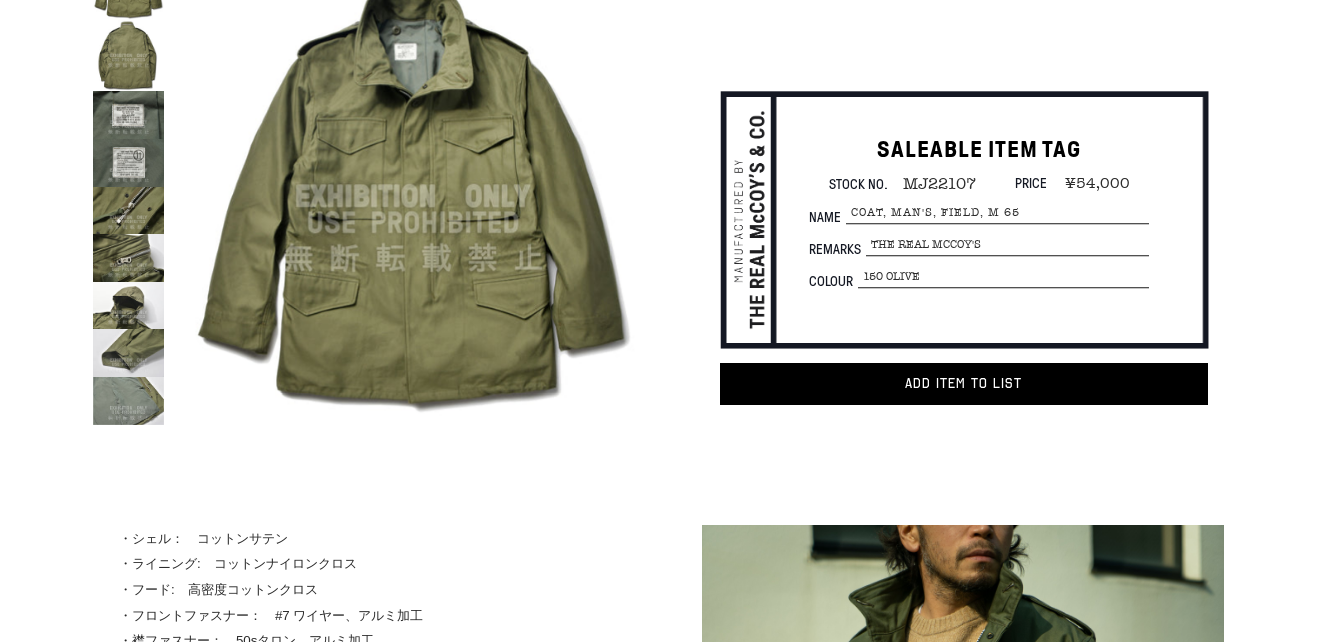 scroll, scrollTop: 100, scrollLeft: 0, axis: vertical 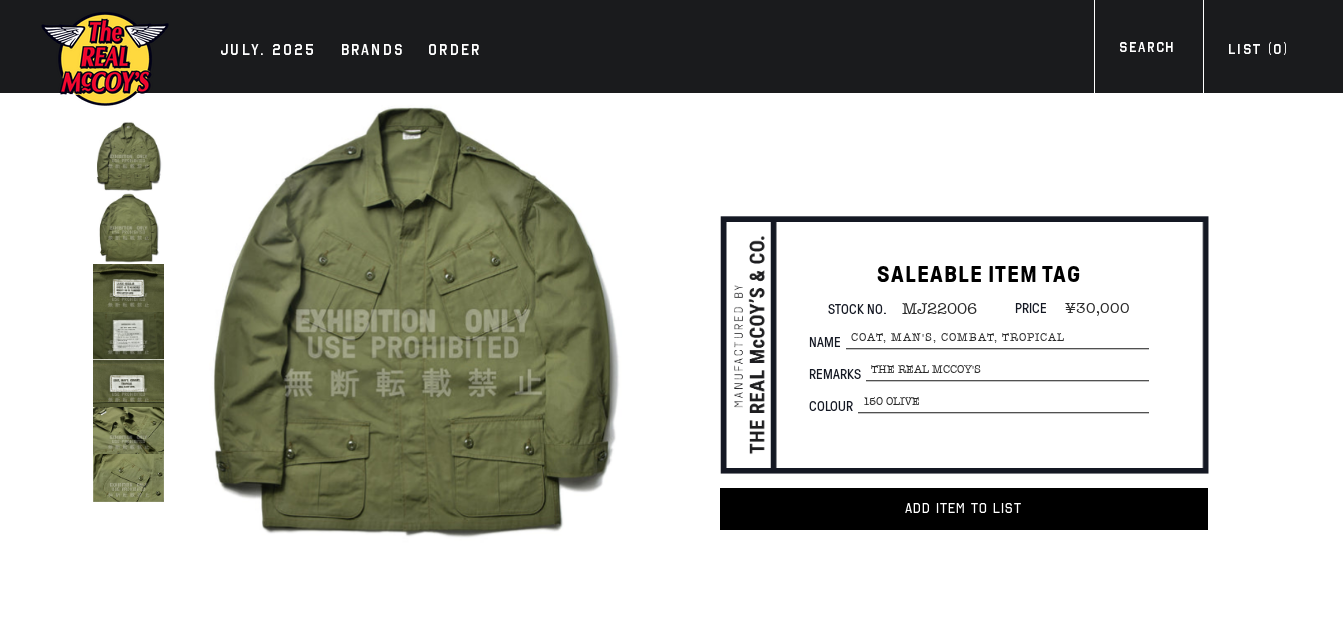 click at bounding box center (128, 336) 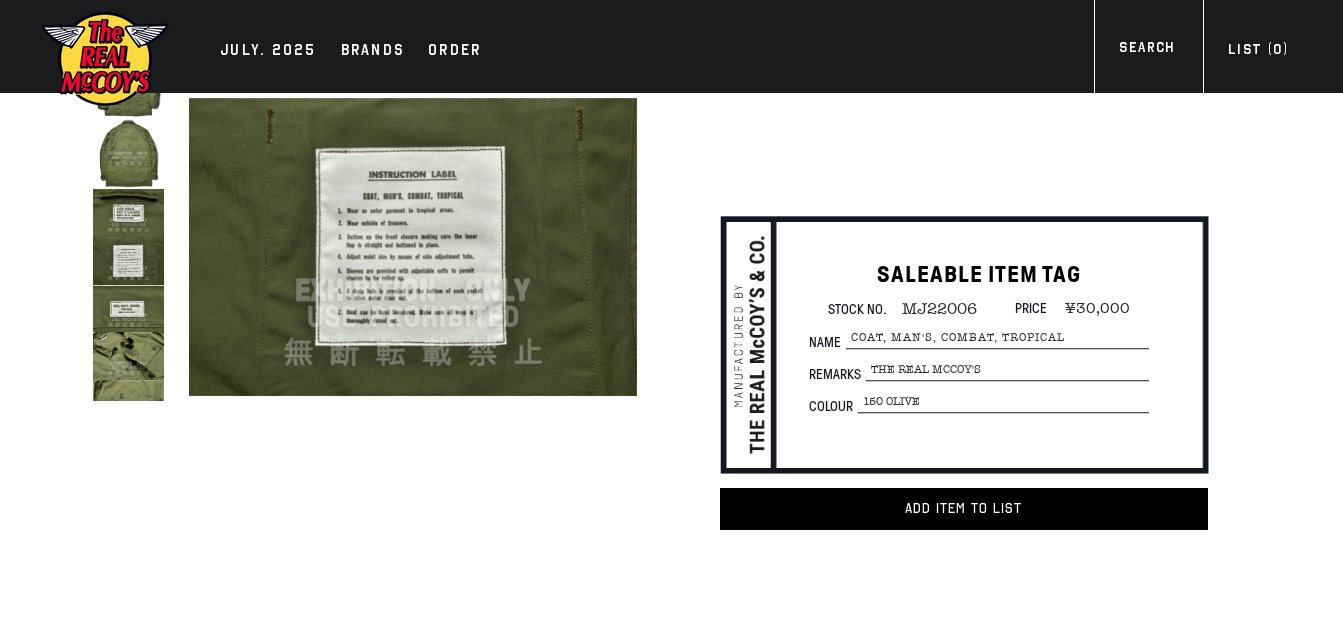 click at bounding box center (128, 309) 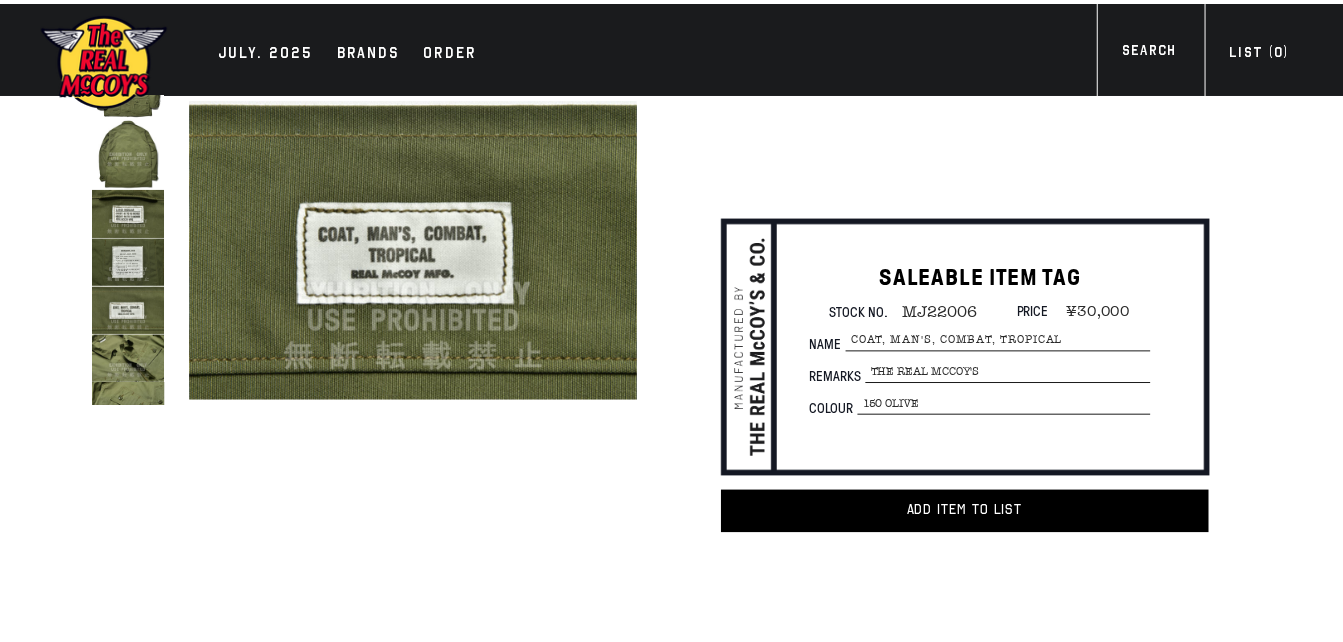 scroll, scrollTop: 4, scrollLeft: 0, axis: vertical 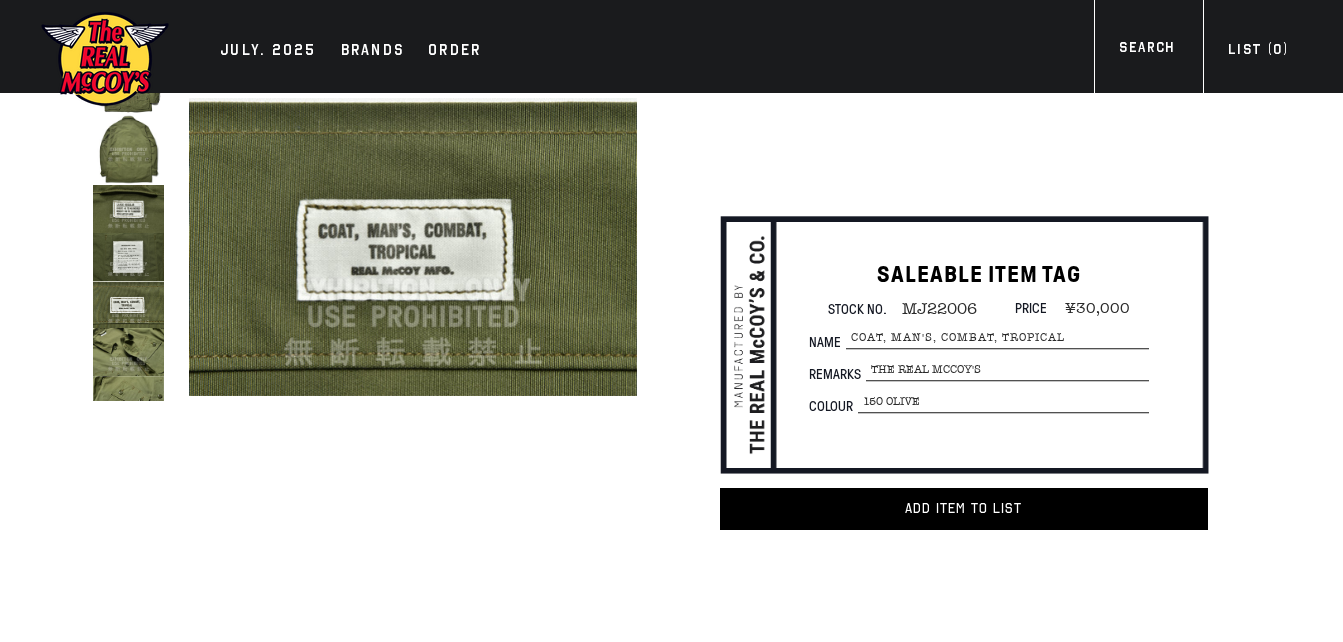 click at bounding box center (128, 257) 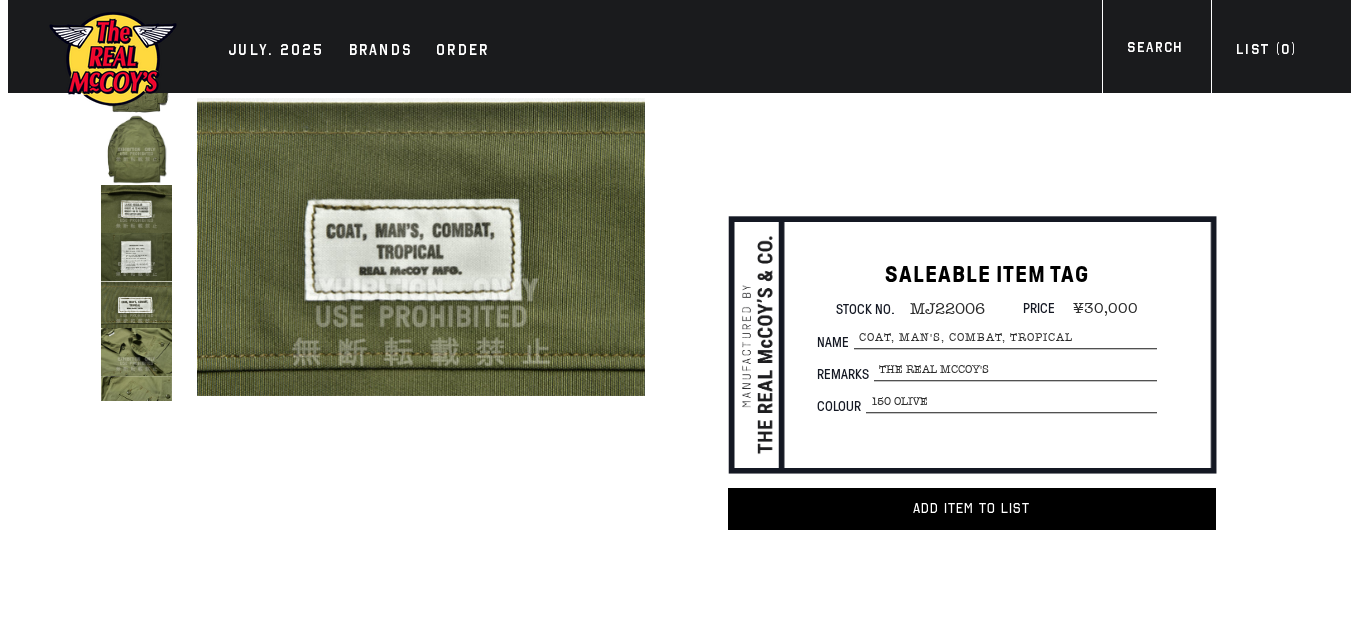 scroll, scrollTop: 0, scrollLeft: 0, axis: both 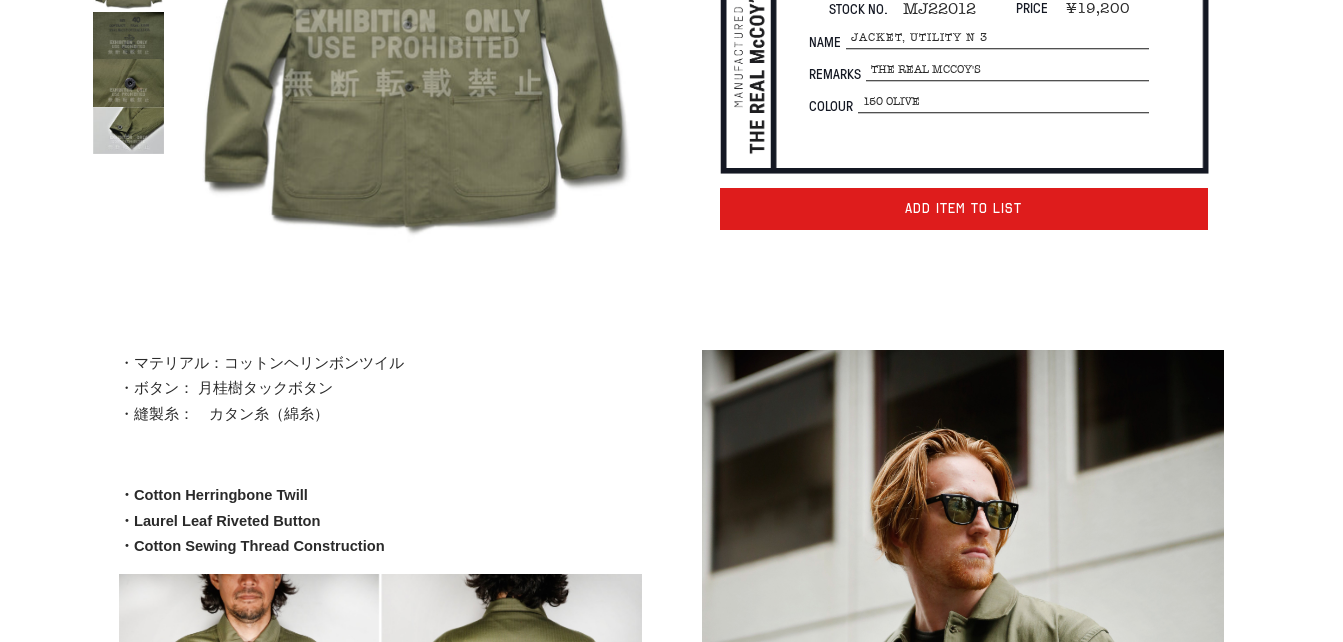 click on "Add item to List" at bounding box center (963, 208) 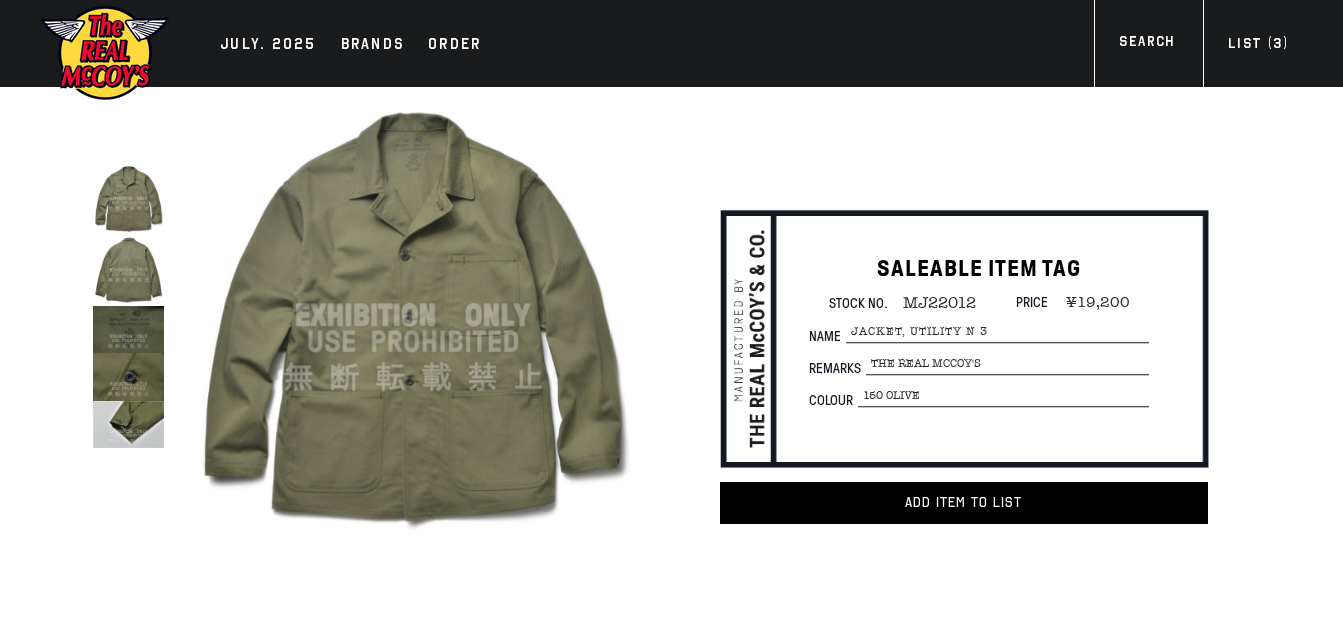 scroll, scrollTop: 0, scrollLeft: 0, axis: both 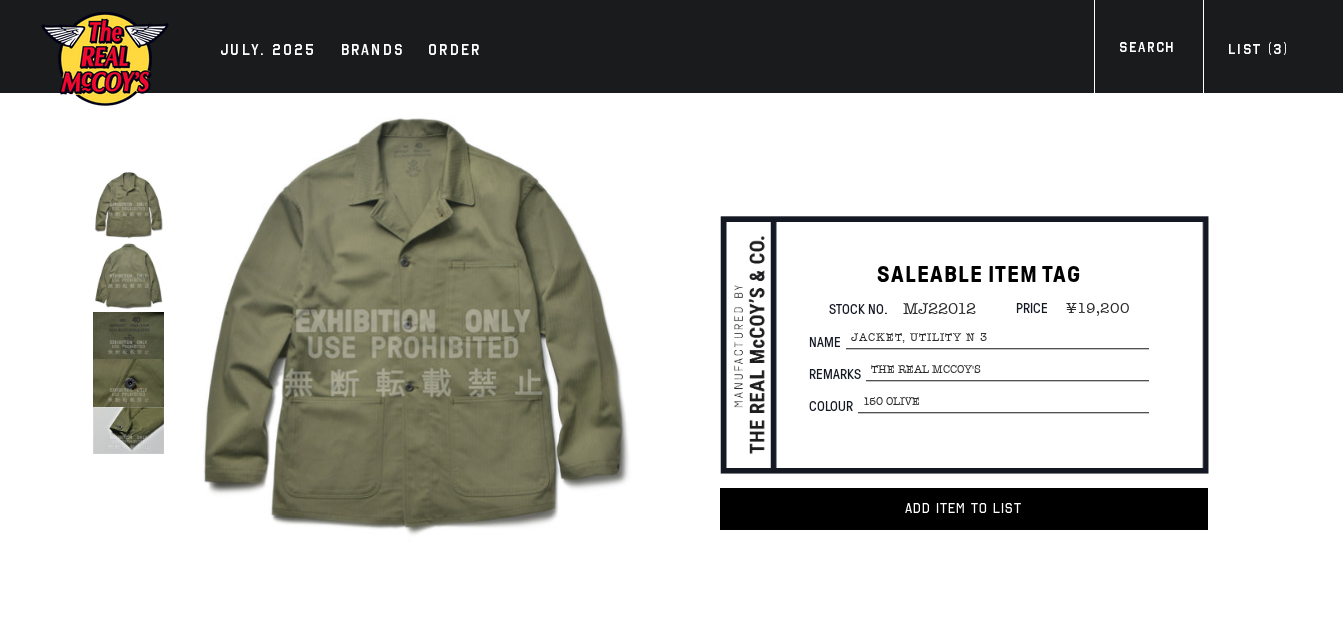 click at bounding box center [128, 336] 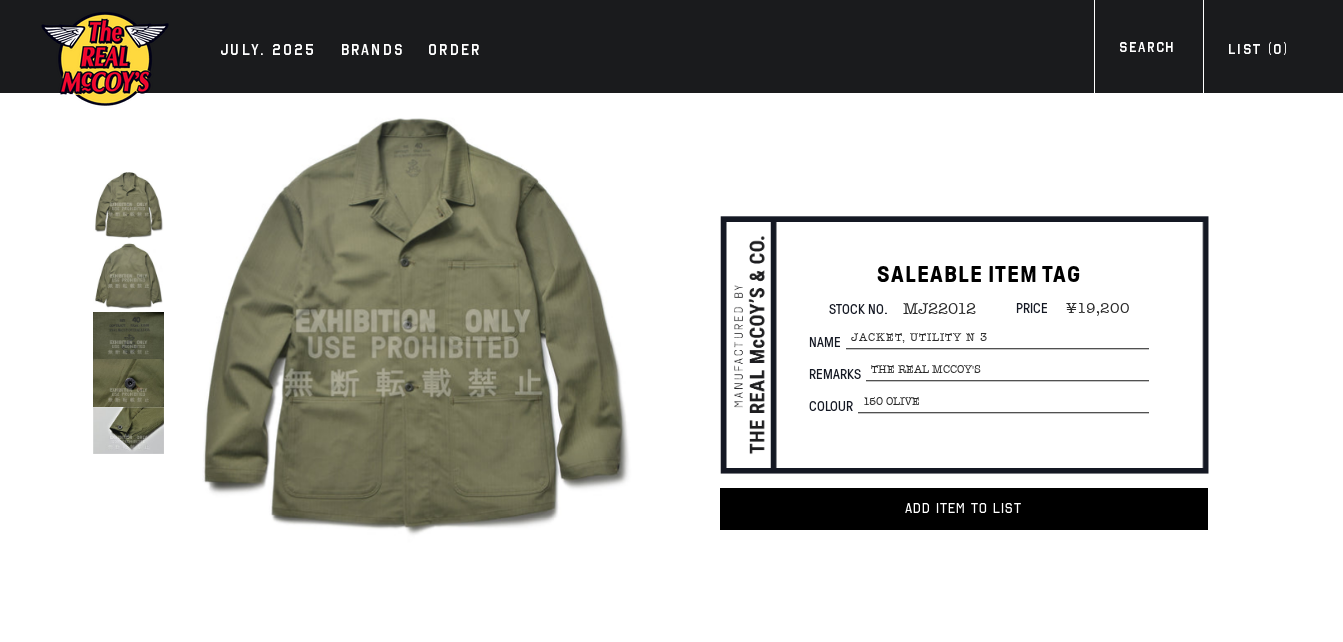 scroll, scrollTop: 0, scrollLeft: 0, axis: both 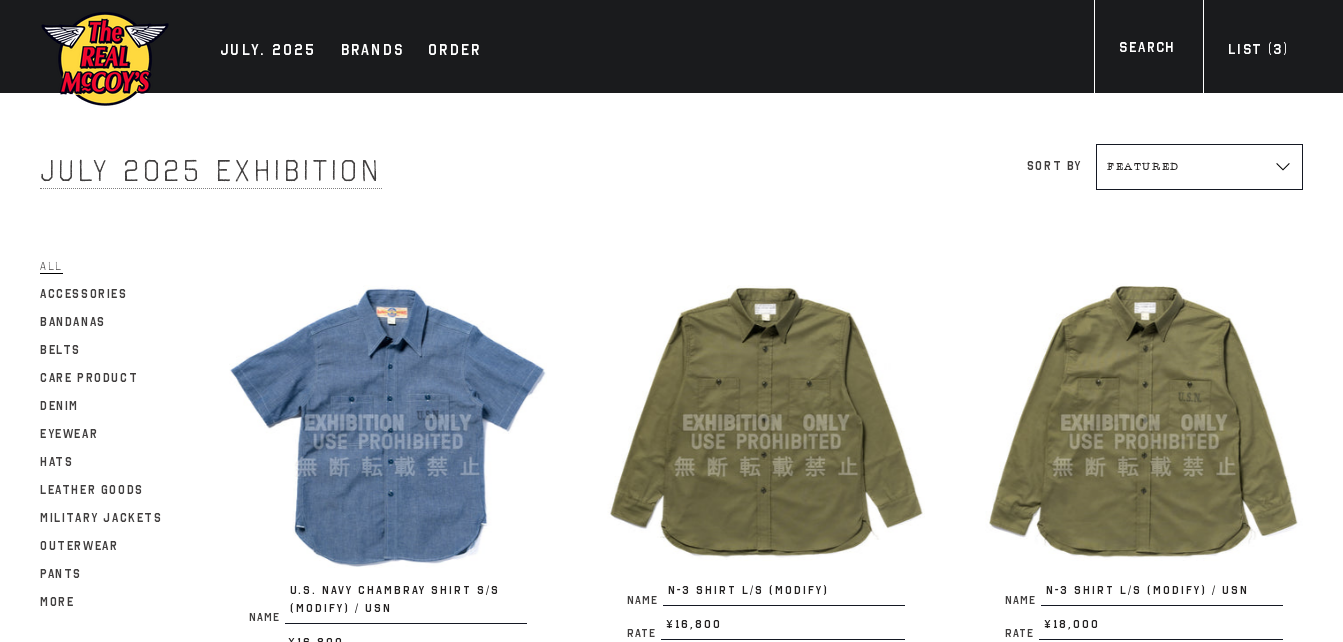 click at bounding box center [388, 423] 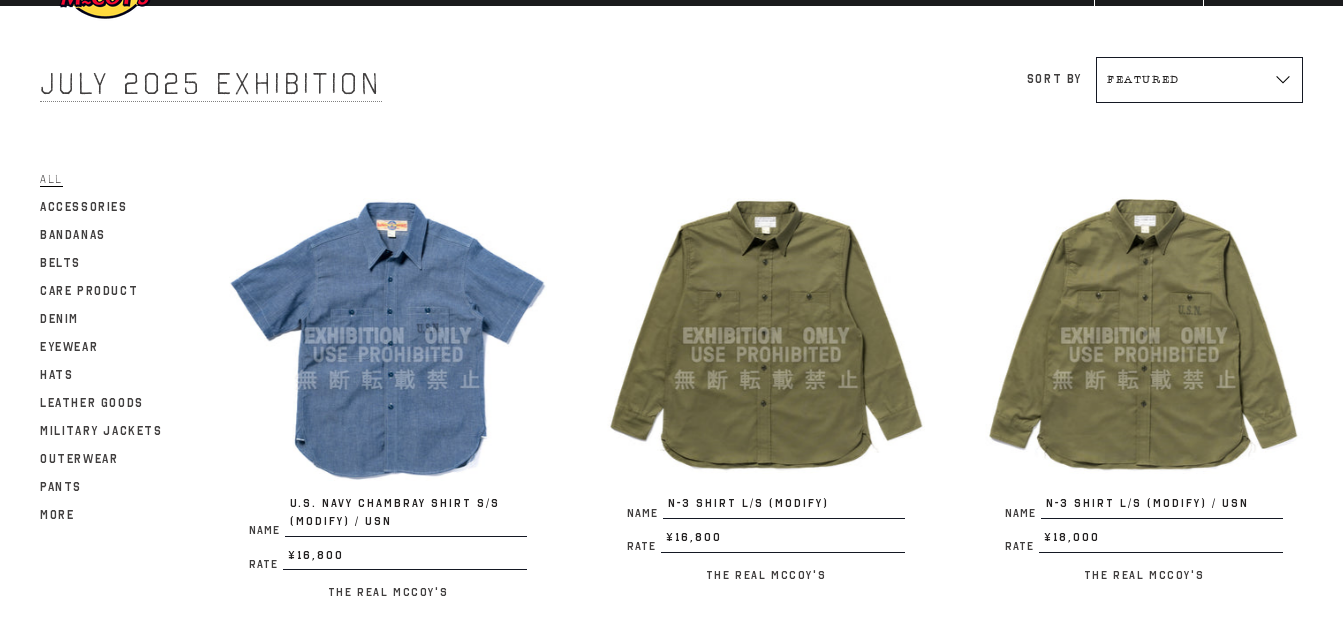 scroll, scrollTop: 200, scrollLeft: 0, axis: vertical 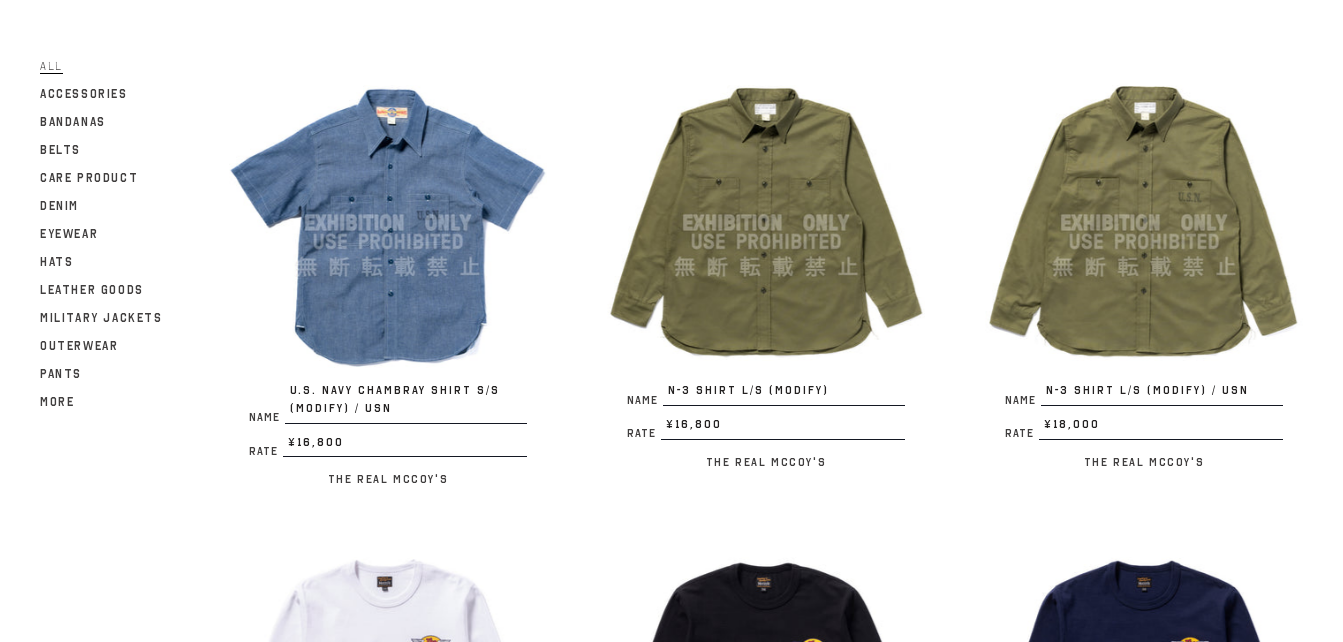 click at bounding box center [1144, 223] 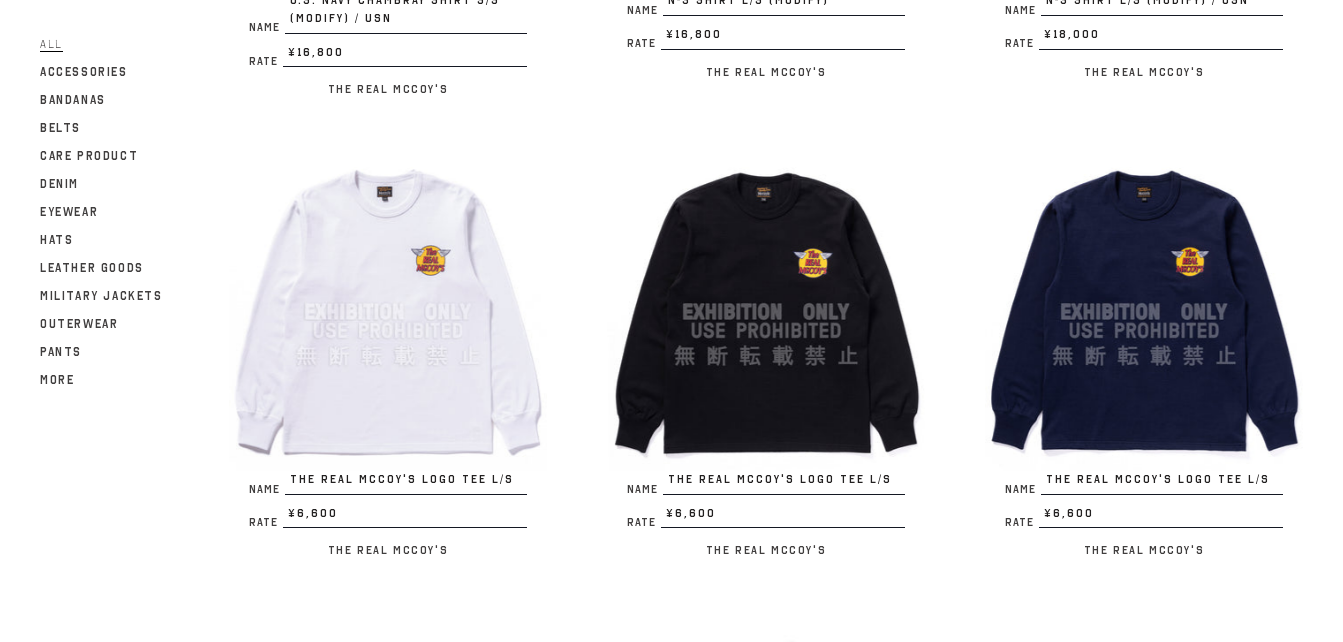 scroll, scrollTop: 700, scrollLeft: 0, axis: vertical 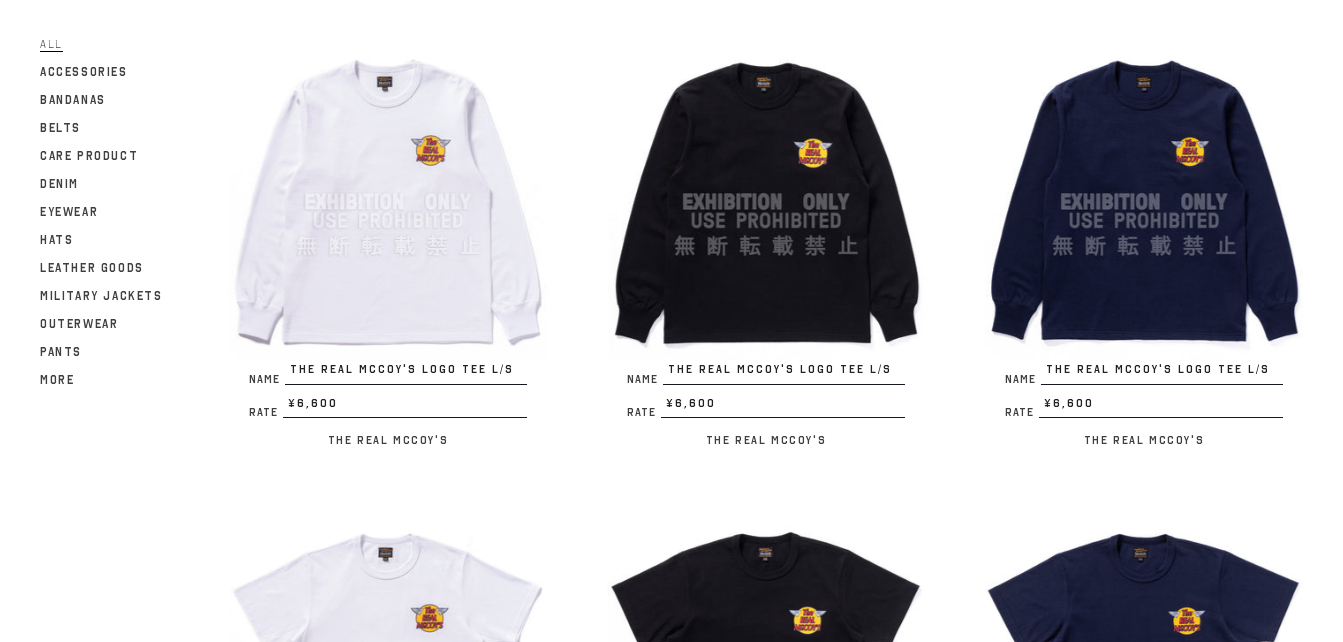 click at bounding box center (388, 202) 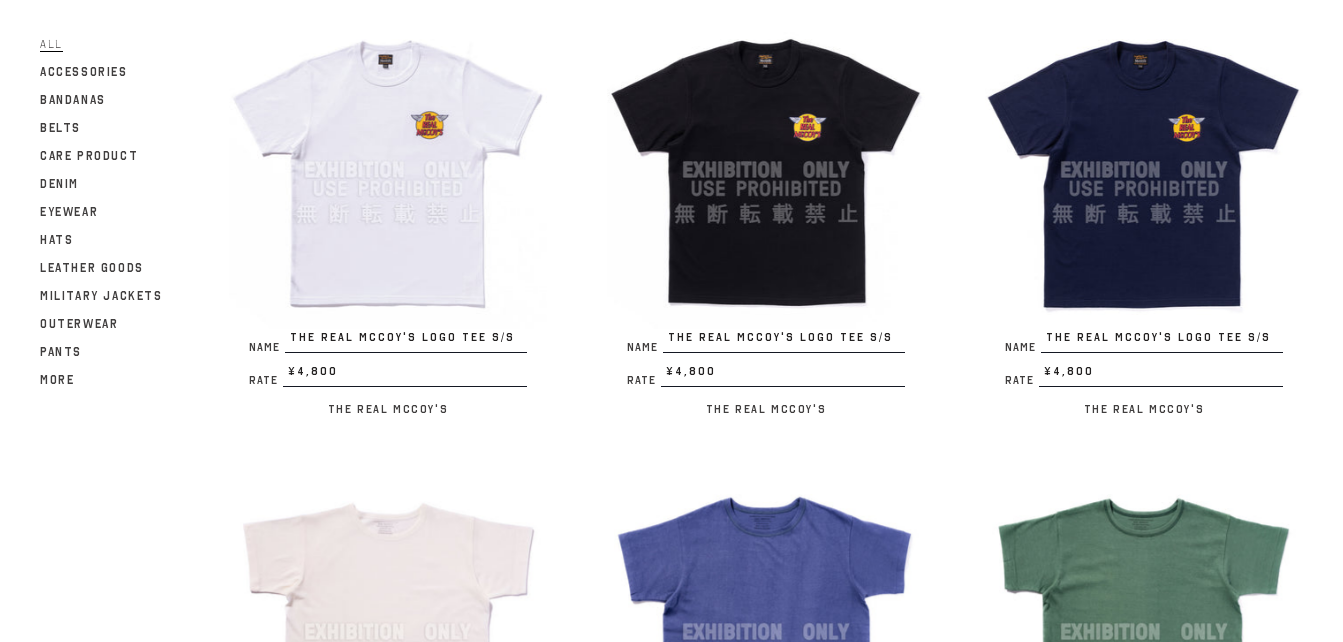 scroll, scrollTop: 1200, scrollLeft: 0, axis: vertical 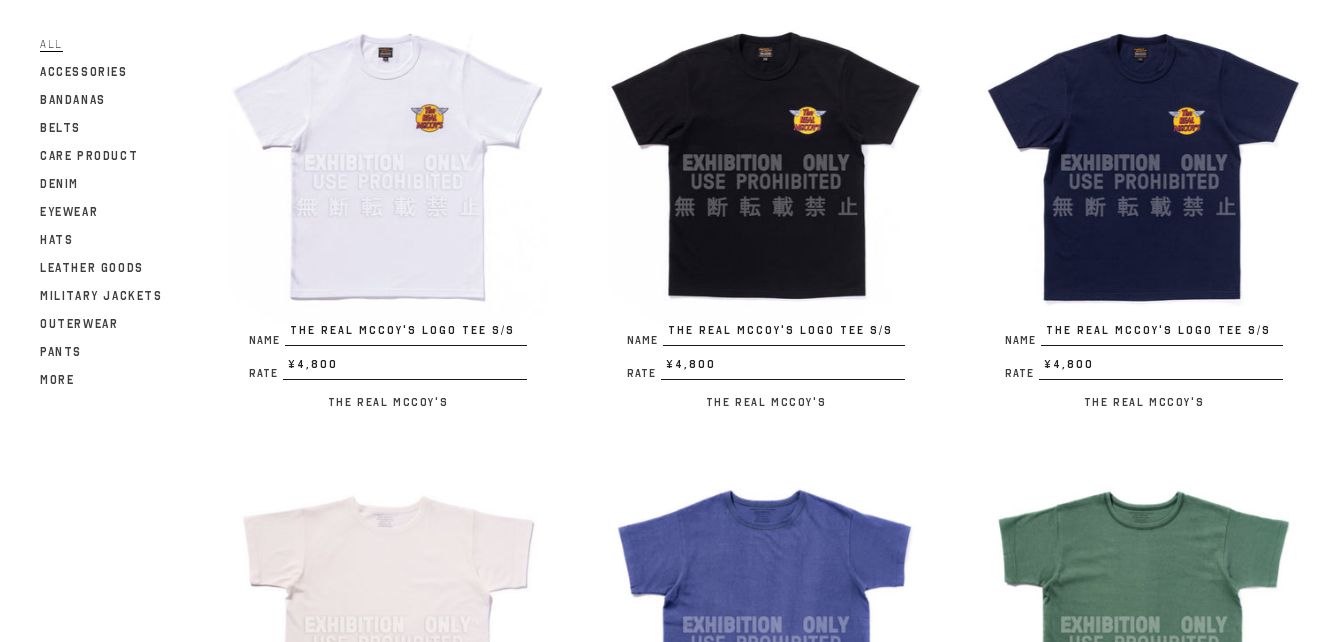 click at bounding box center (388, 163) 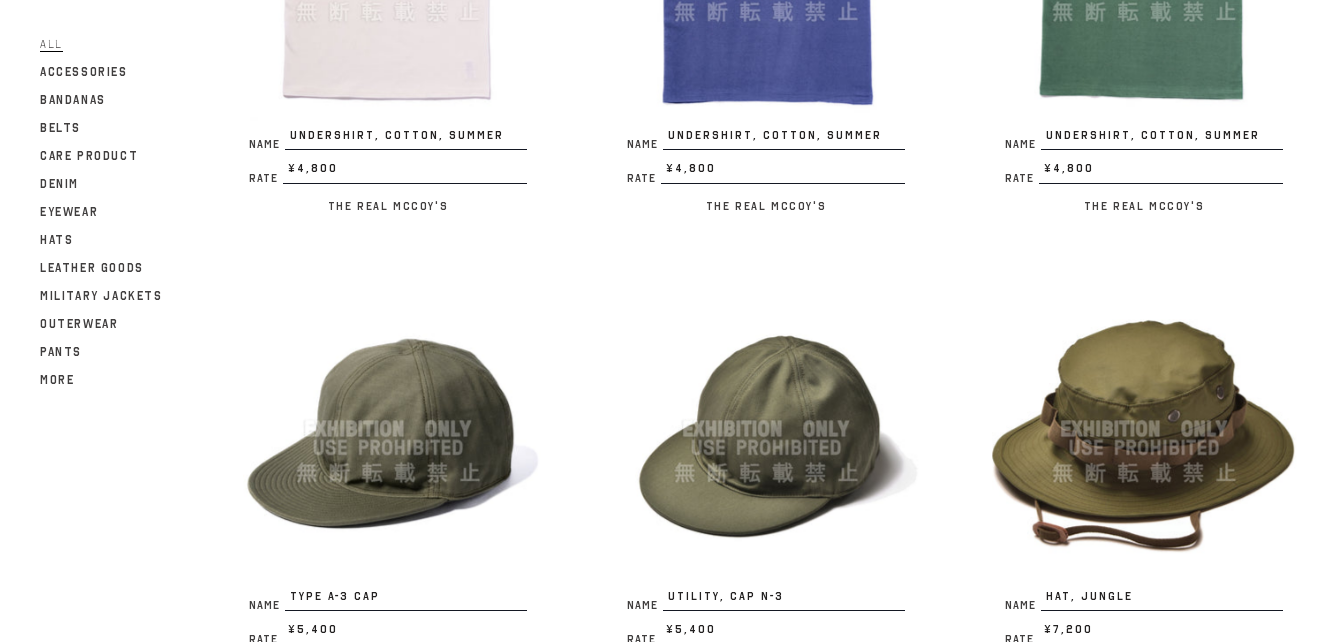 scroll, scrollTop: 2000, scrollLeft: 0, axis: vertical 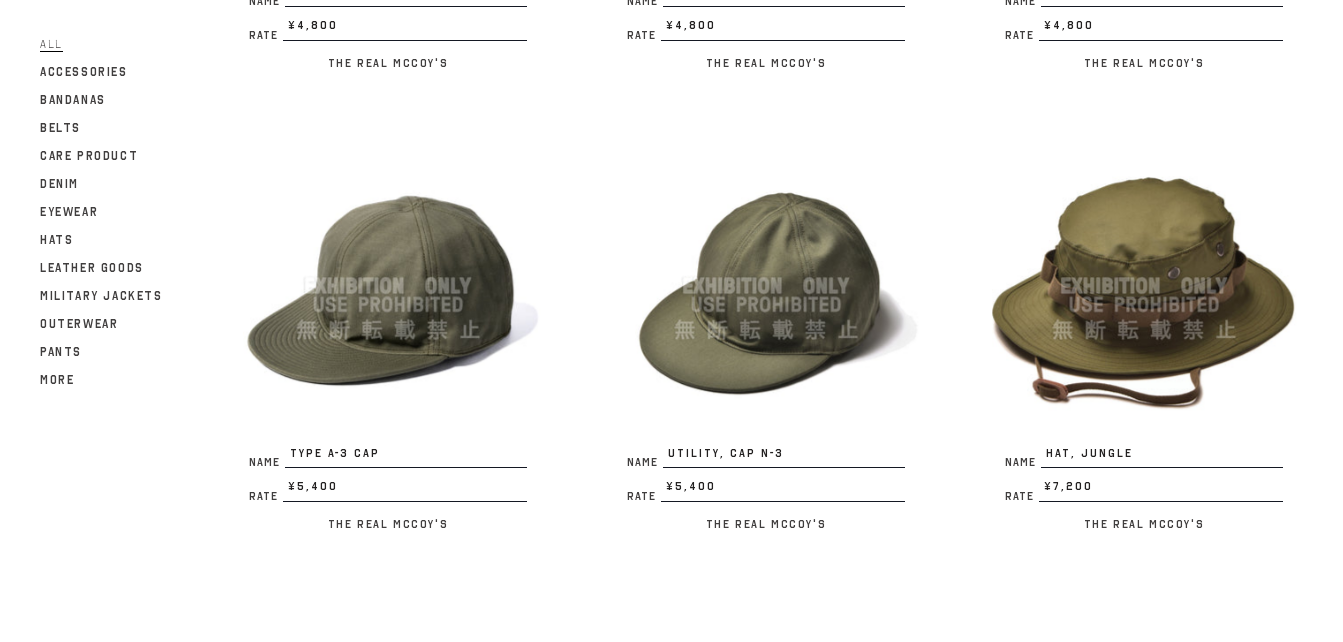 click at bounding box center (388, 286) 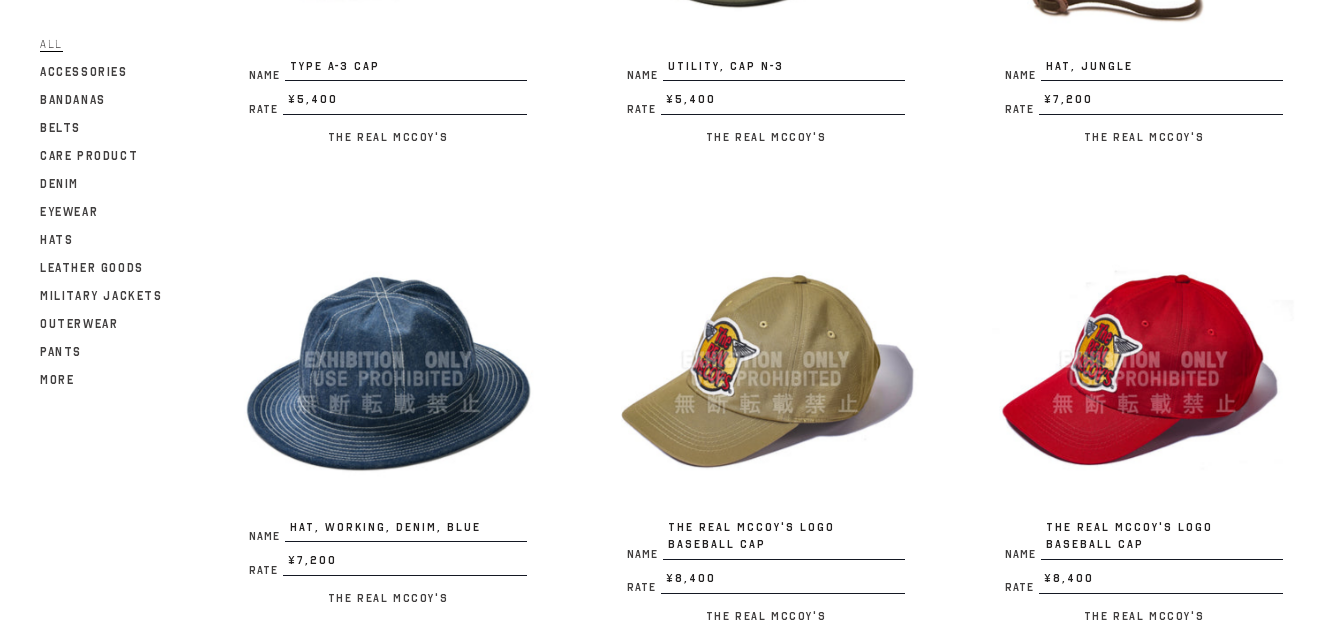 scroll, scrollTop: 2500, scrollLeft: 0, axis: vertical 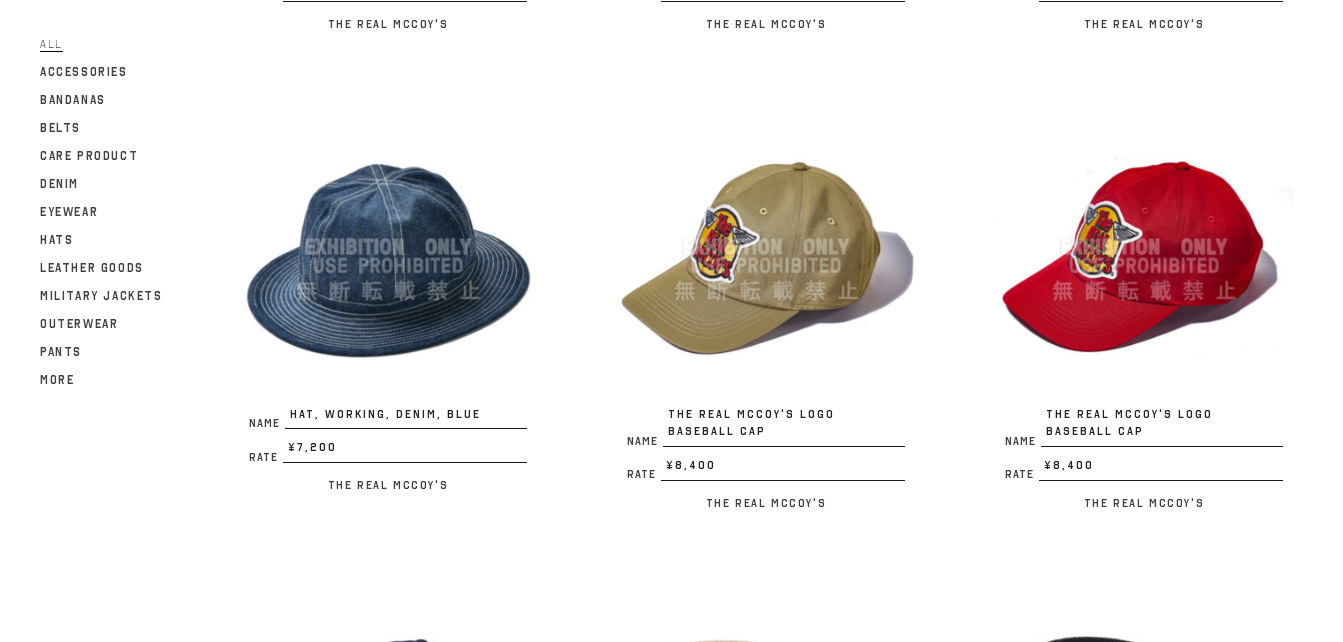 click at bounding box center [388, 247] 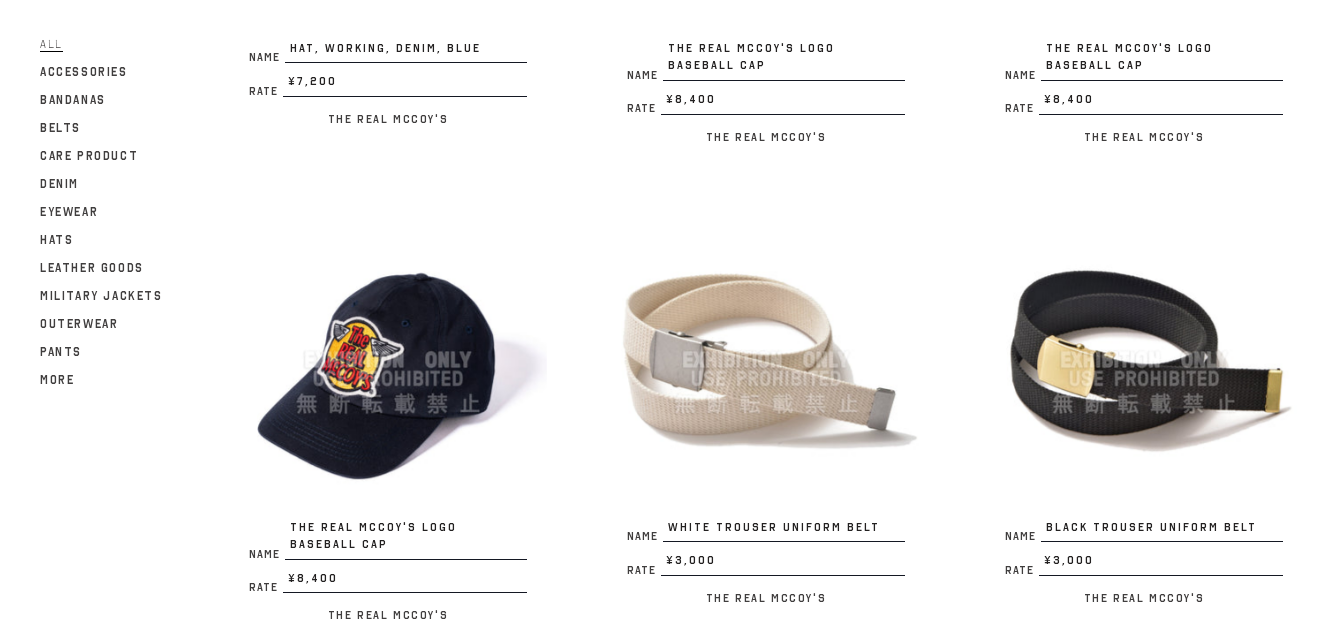scroll, scrollTop: 2900, scrollLeft: 0, axis: vertical 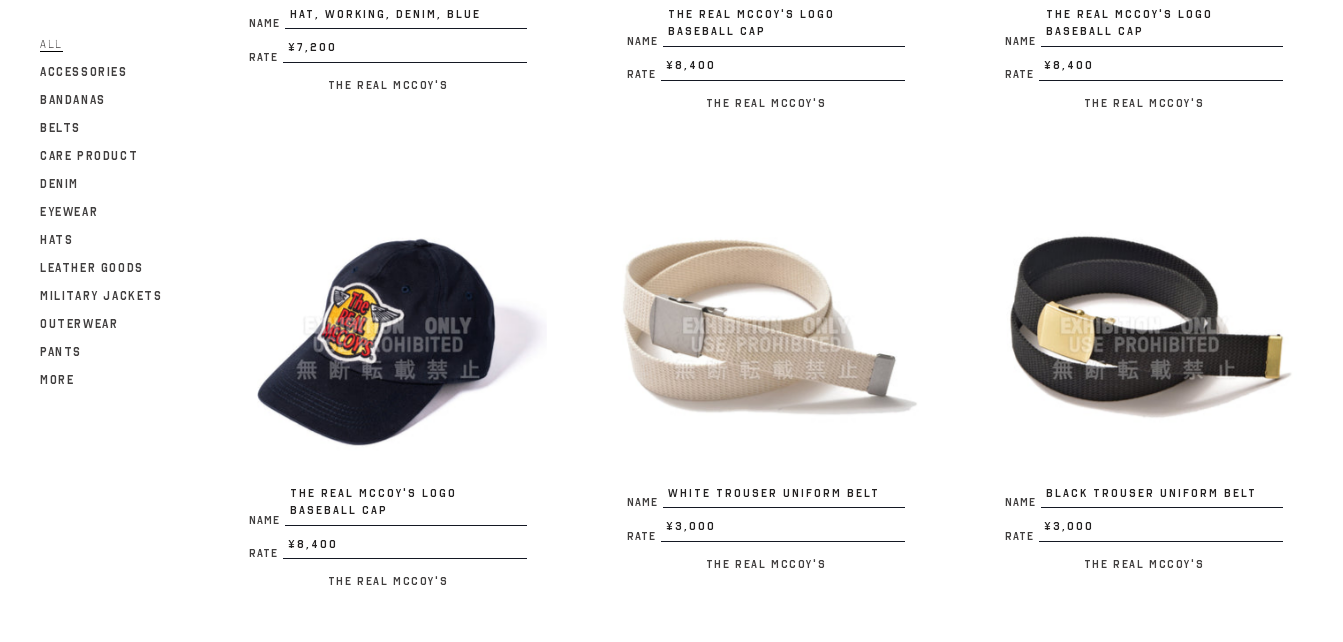 click at bounding box center [1144, 326] 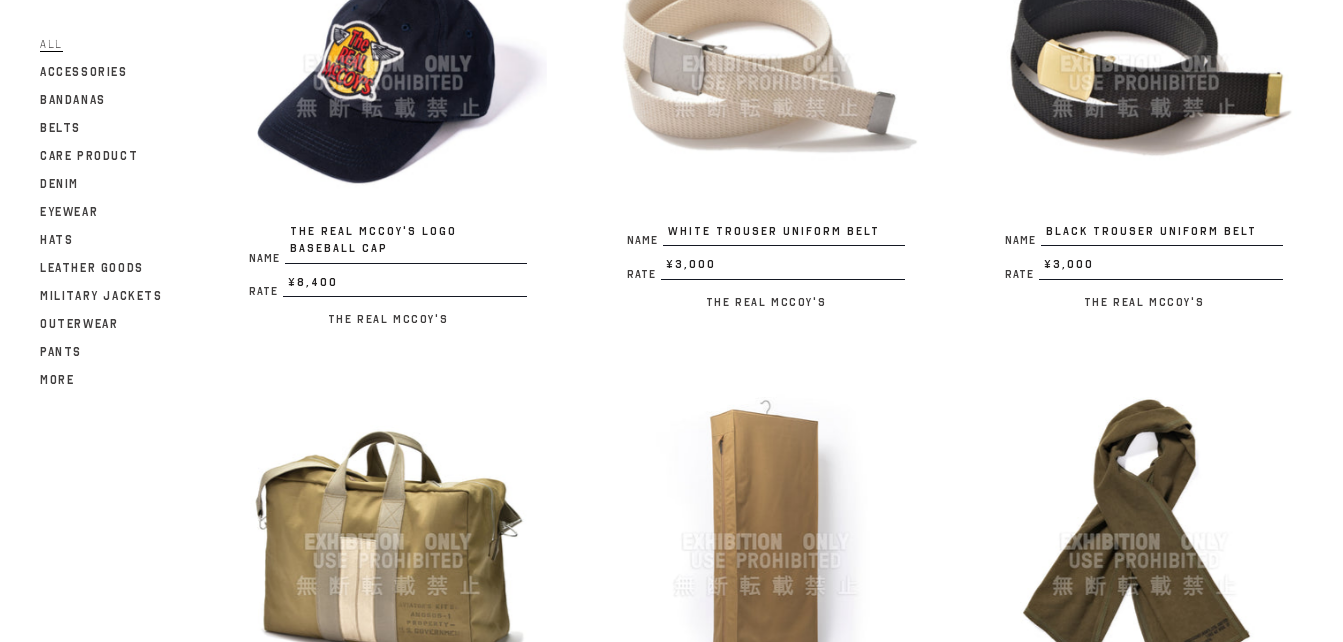 scroll, scrollTop: 3300, scrollLeft: 0, axis: vertical 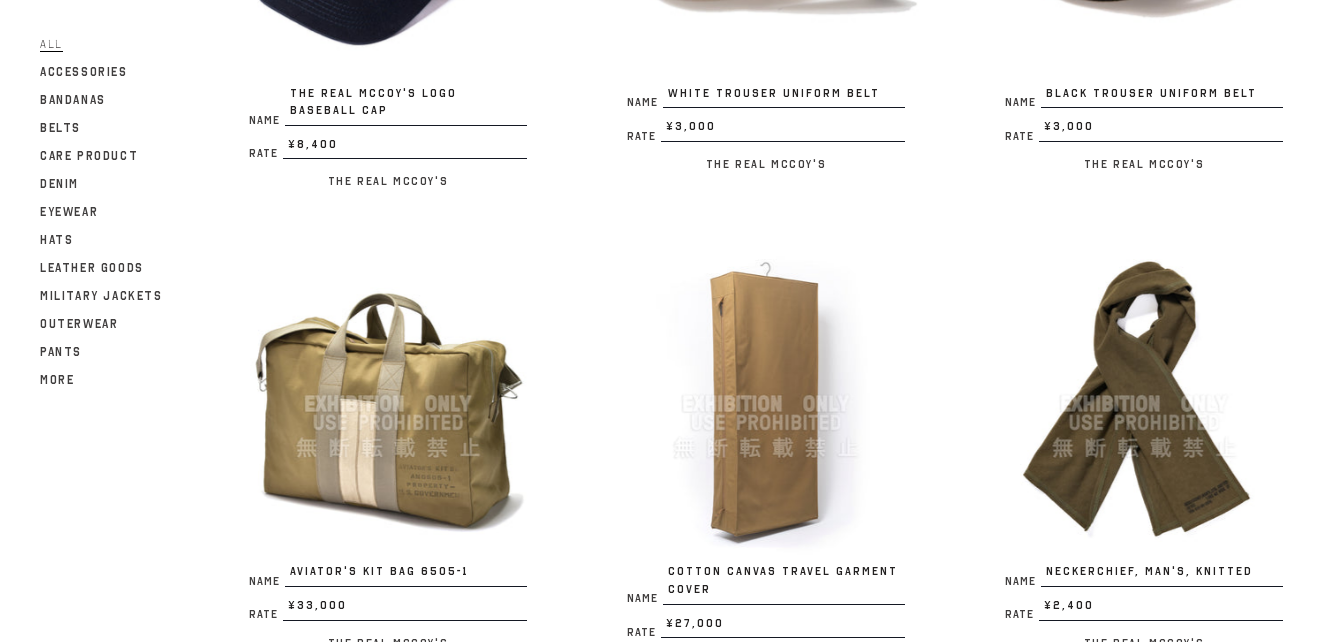 click at bounding box center (388, 404) 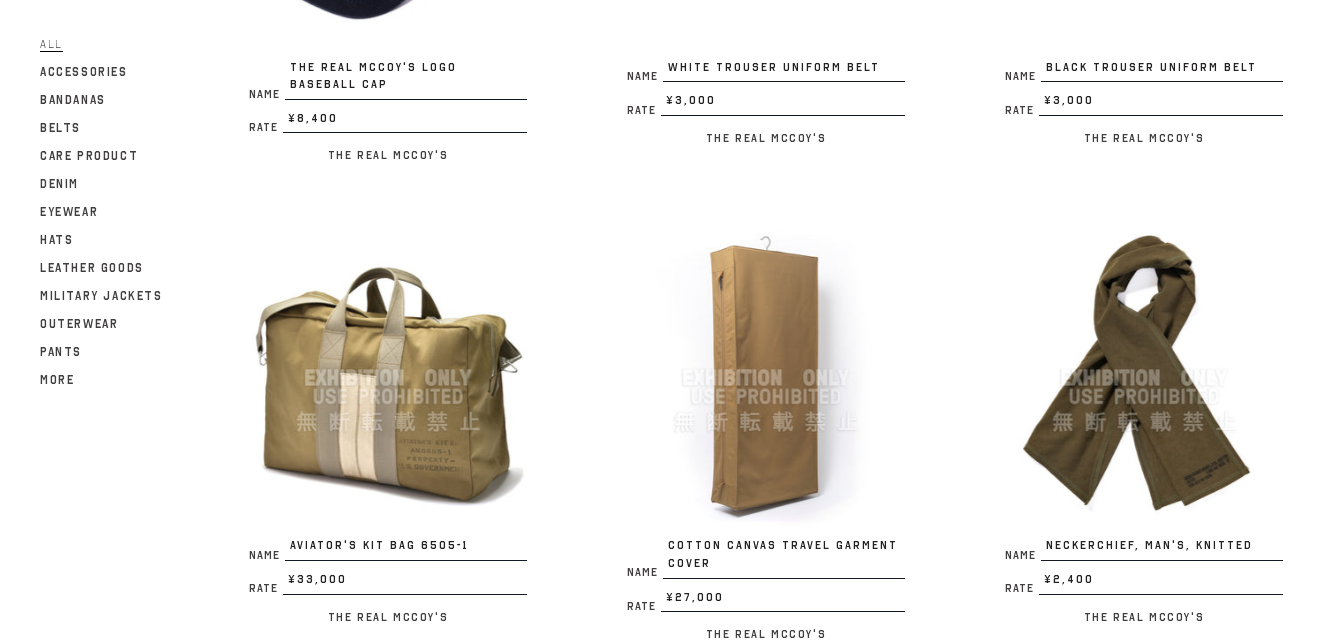scroll, scrollTop: 3400, scrollLeft: 0, axis: vertical 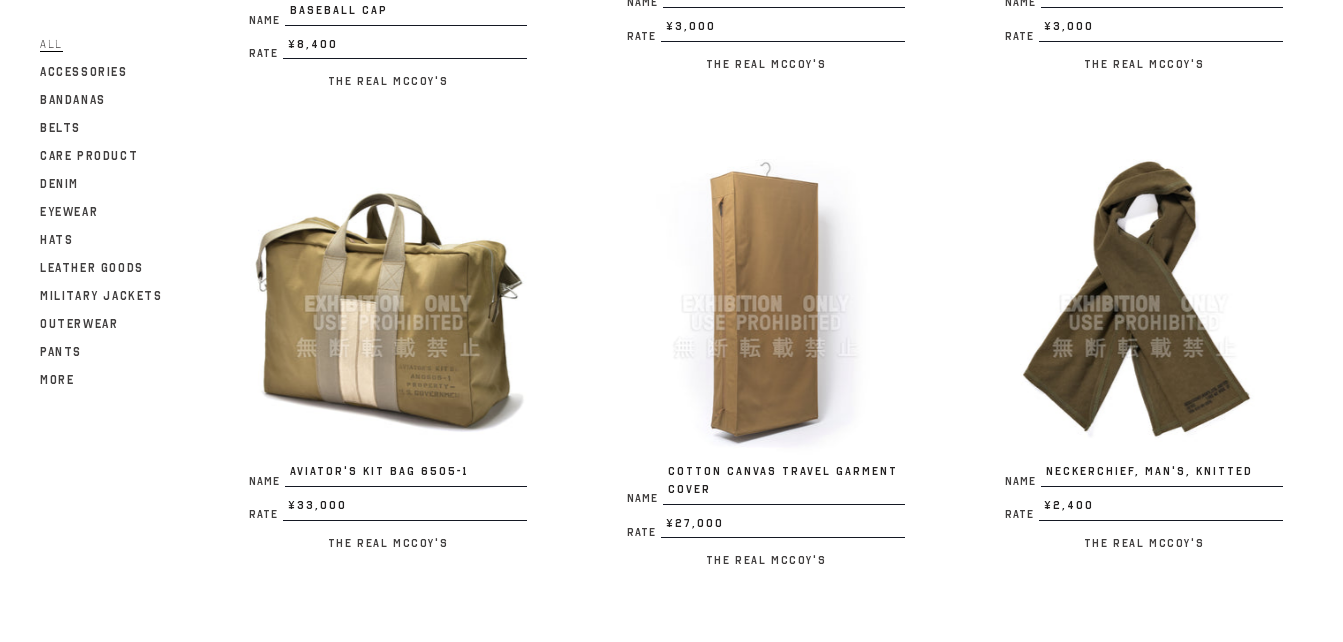 click at bounding box center (1144, 304) 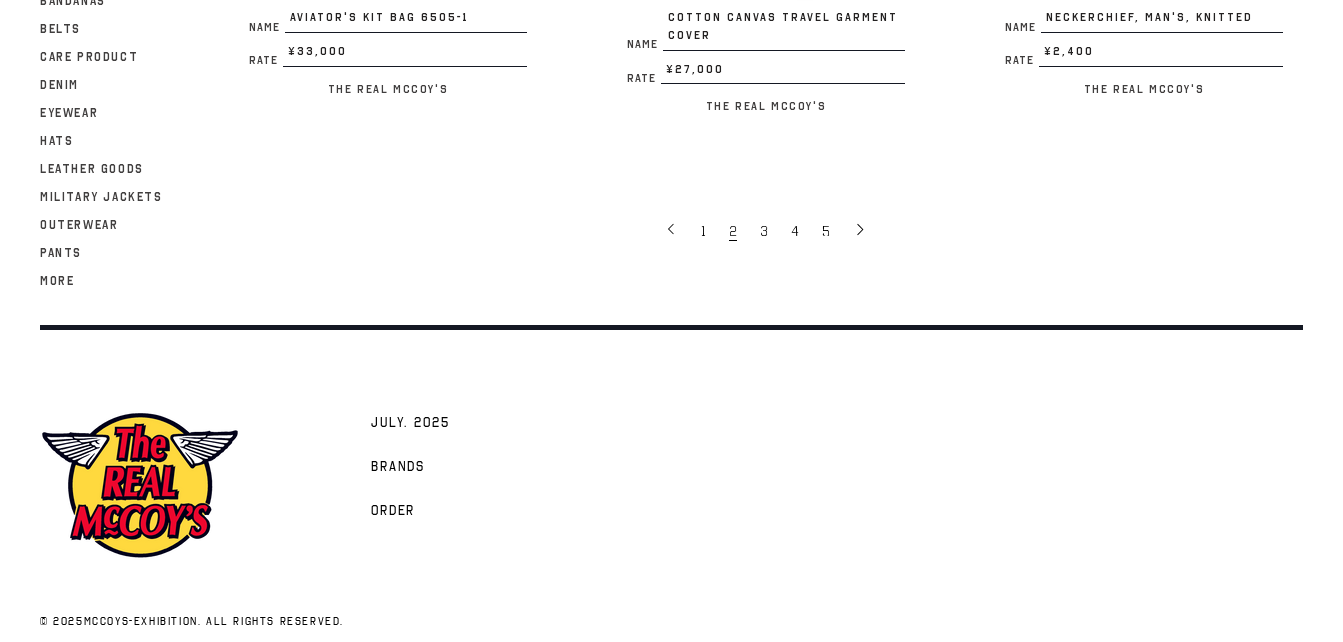 scroll, scrollTop: 3878, scrollLeft: 0, axis: vertical 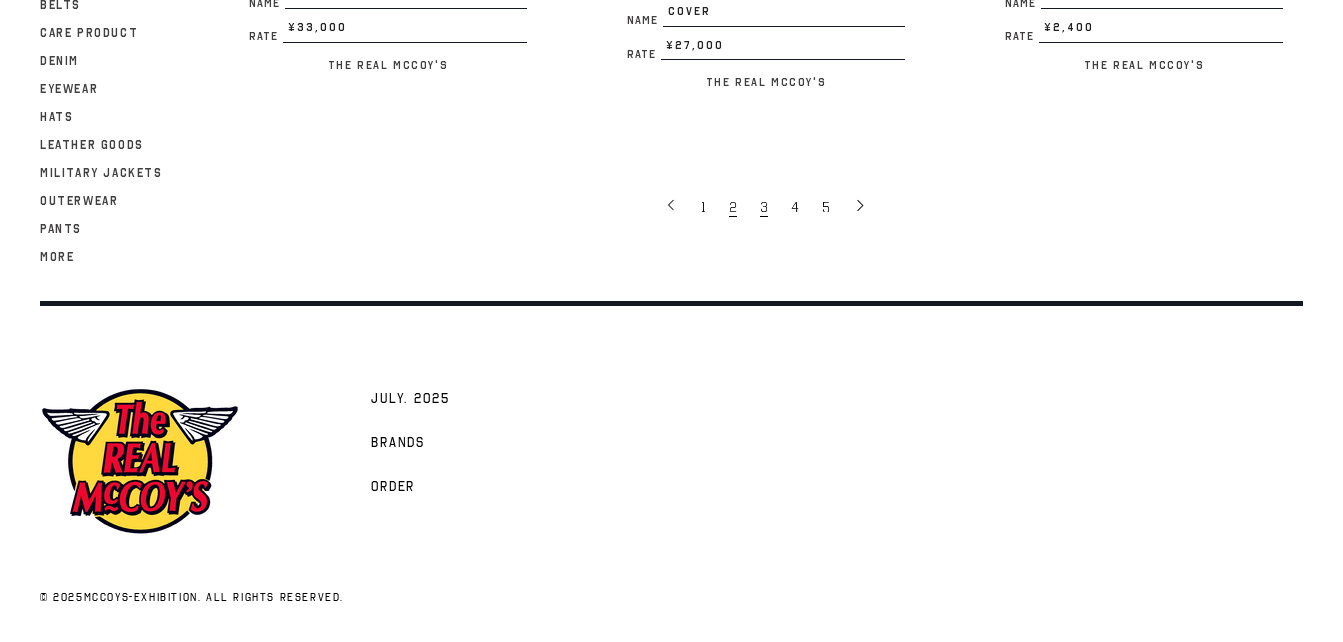 click on "3" at bounding box center (765, 206) 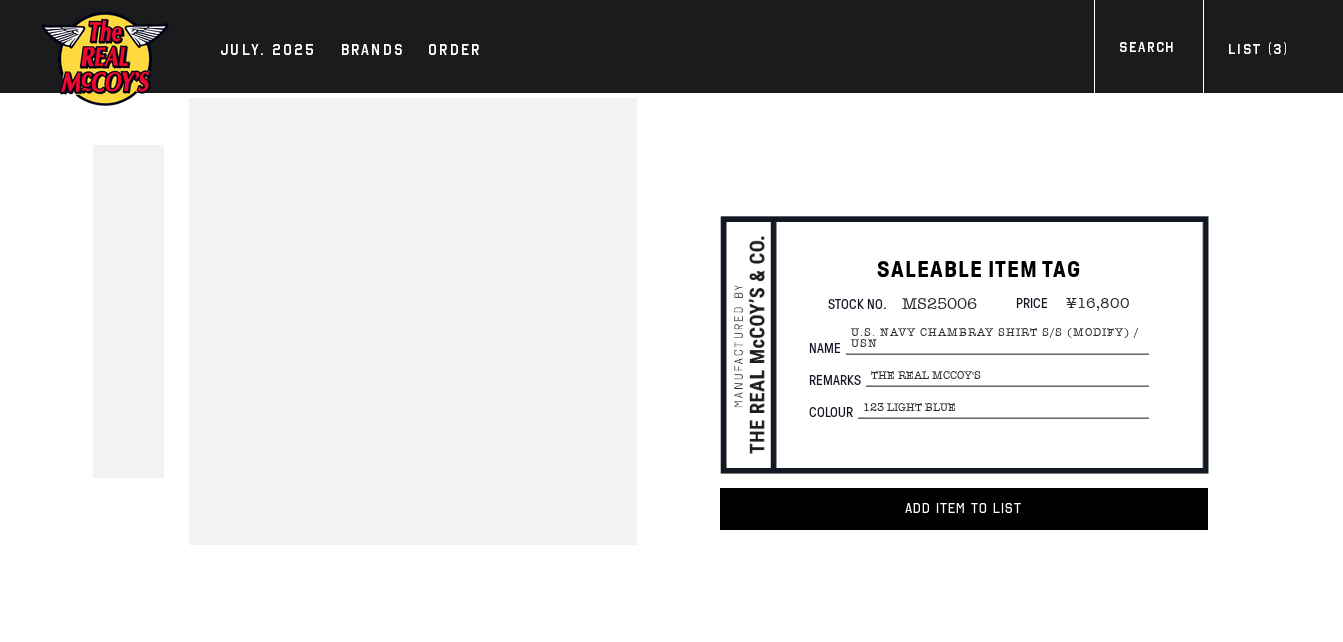 scroll, scrollTop: 0, scrollLeft: 0, axis: both 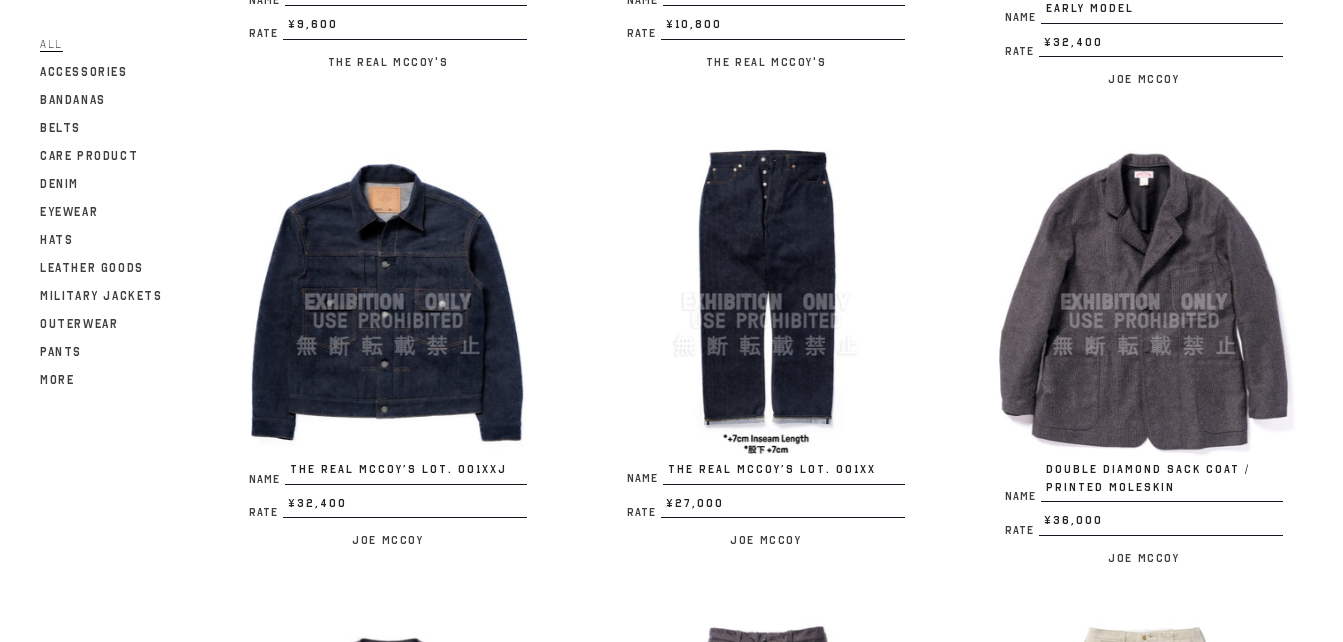 click at bounding box center [388, 302] 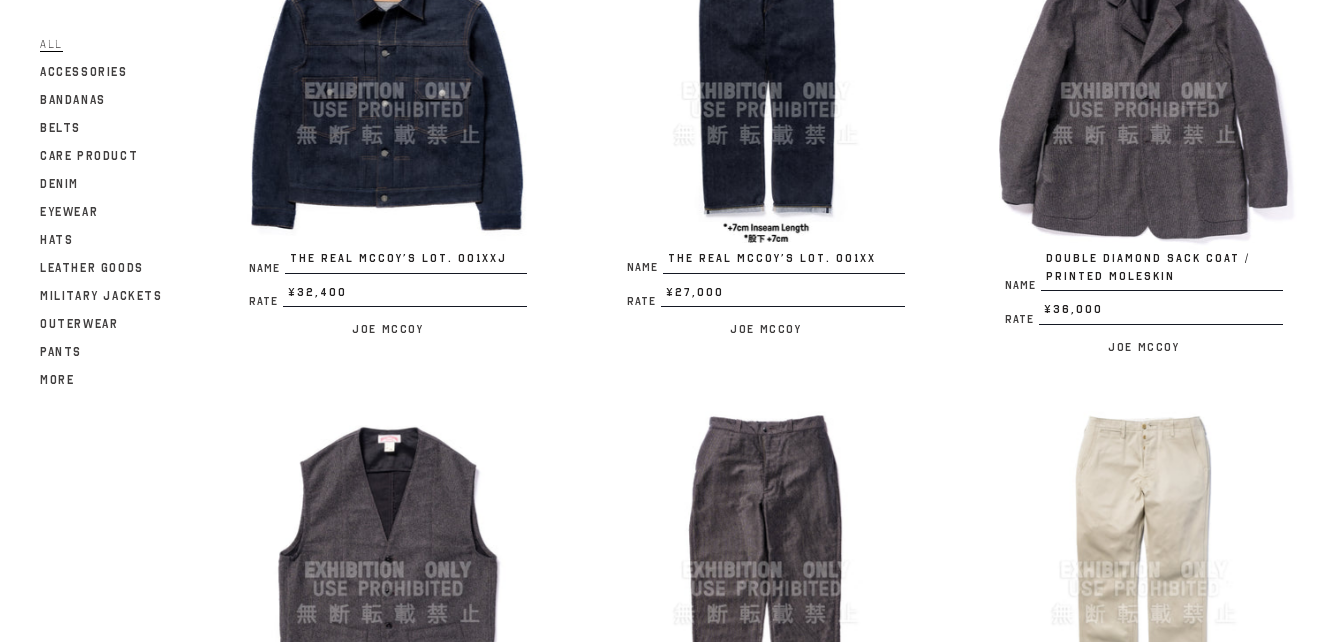 scroll, scrollTop: 700, scrollLeft: 0, axis: vertical 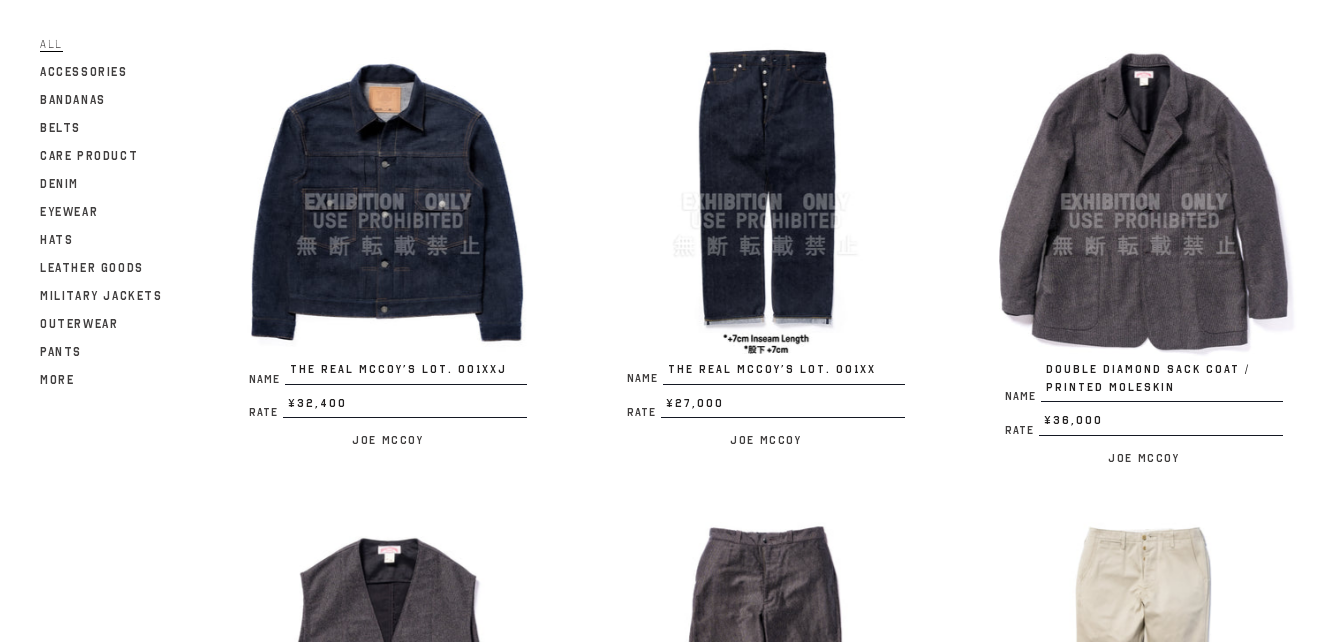 click at bounding box center [766, 202] 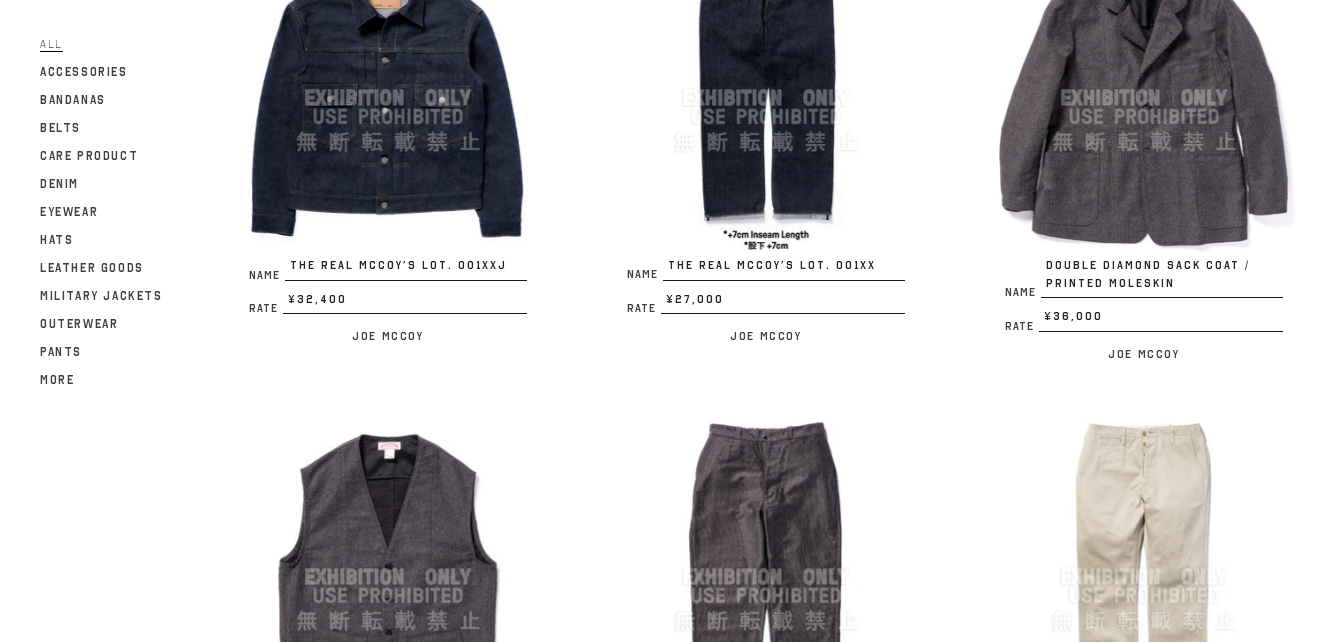 scroll, scrollTop: 900, scrollLeft: 0, axis: vertical 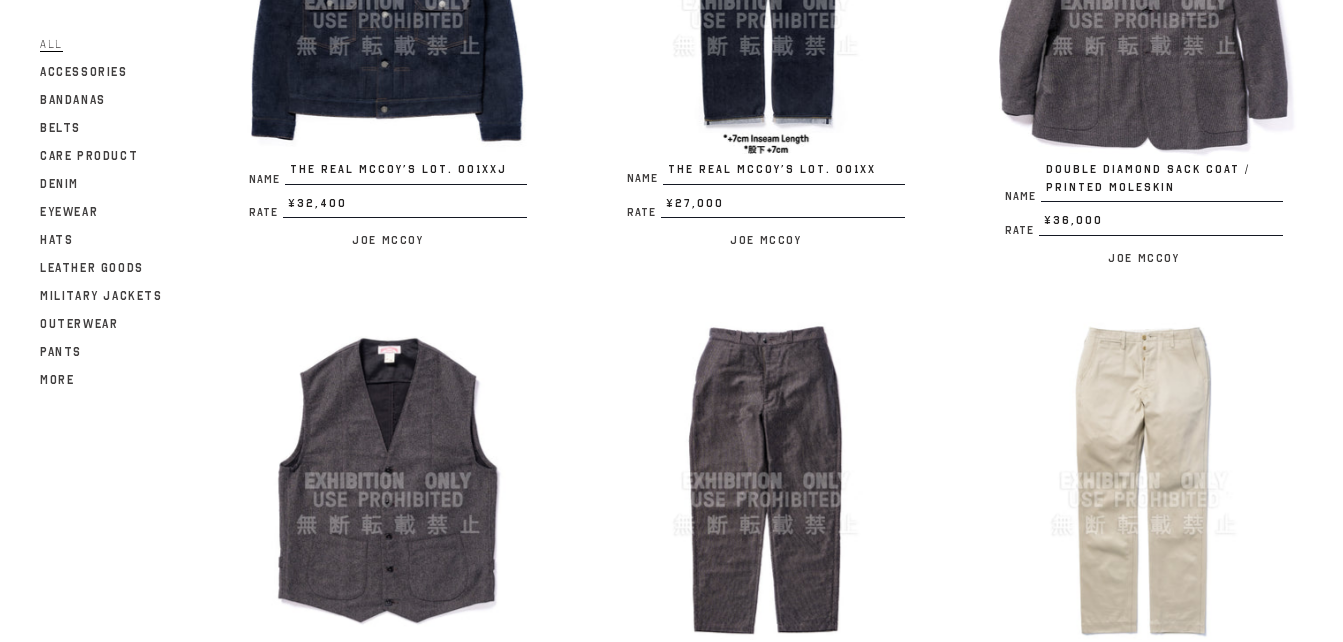 click at bounding box center [1144, 481] 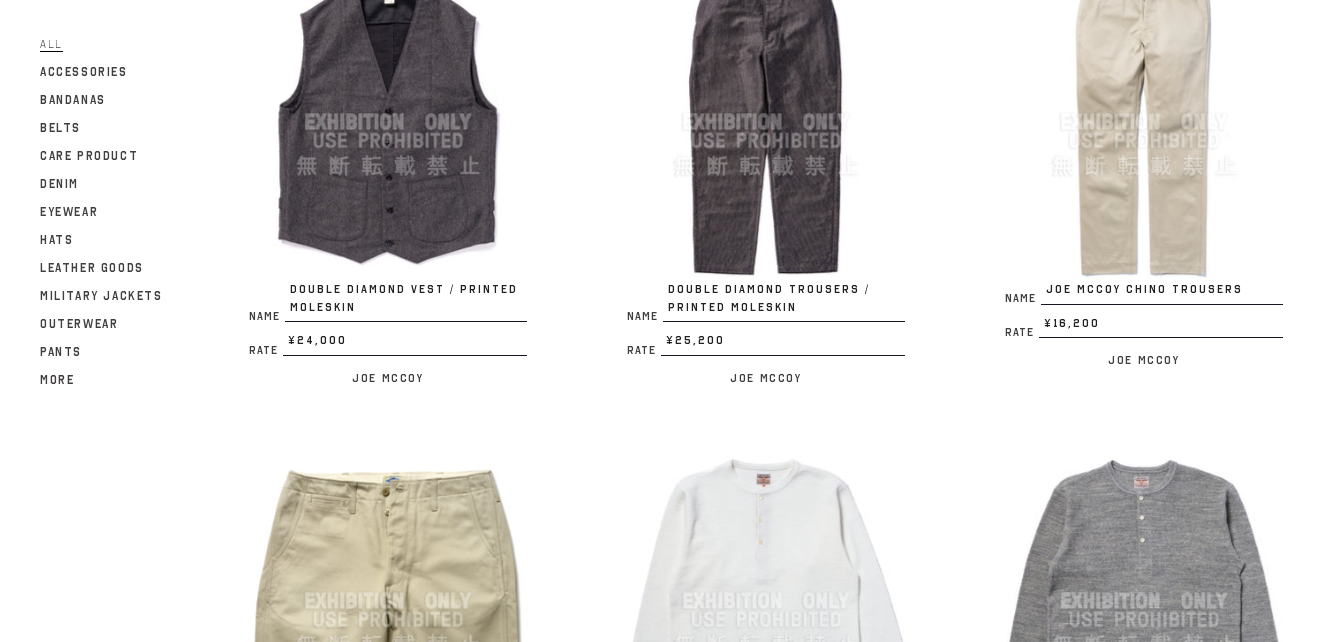 scroll, scrollTop: 1500, scrollLeft: 0, axis: vertical 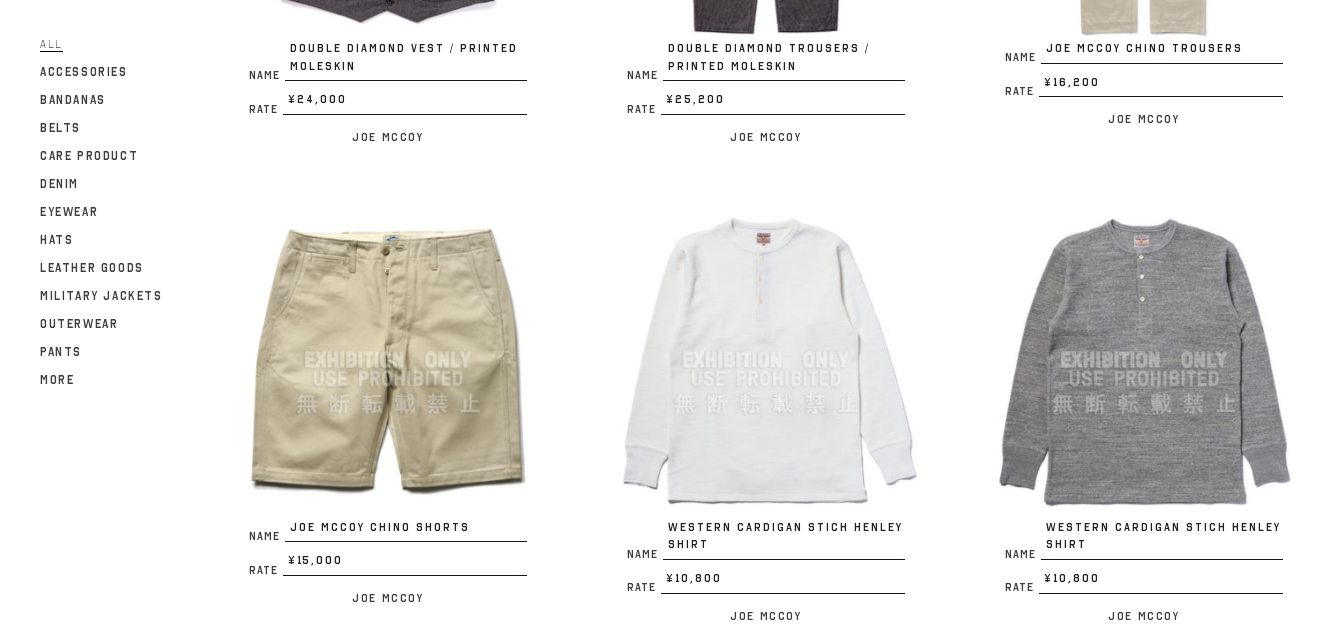 click at bounding box center [388, 360] 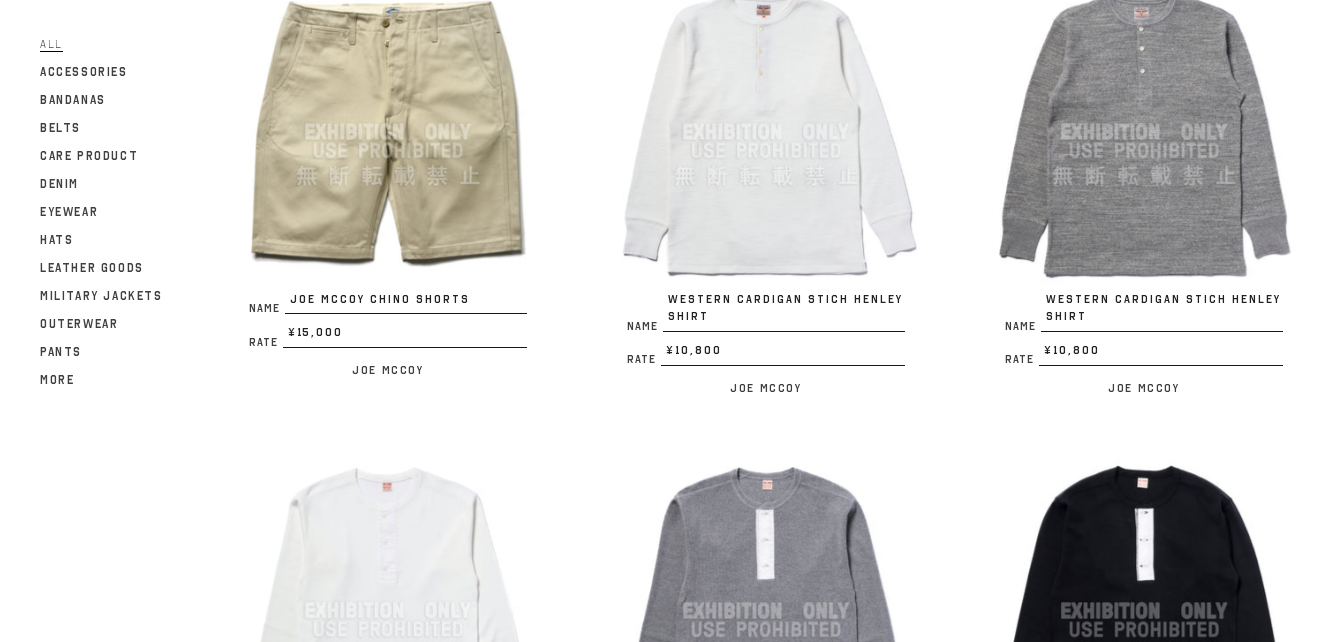 scroll, scrollTop: 2000, scrollLeft: 0, axis: vertical 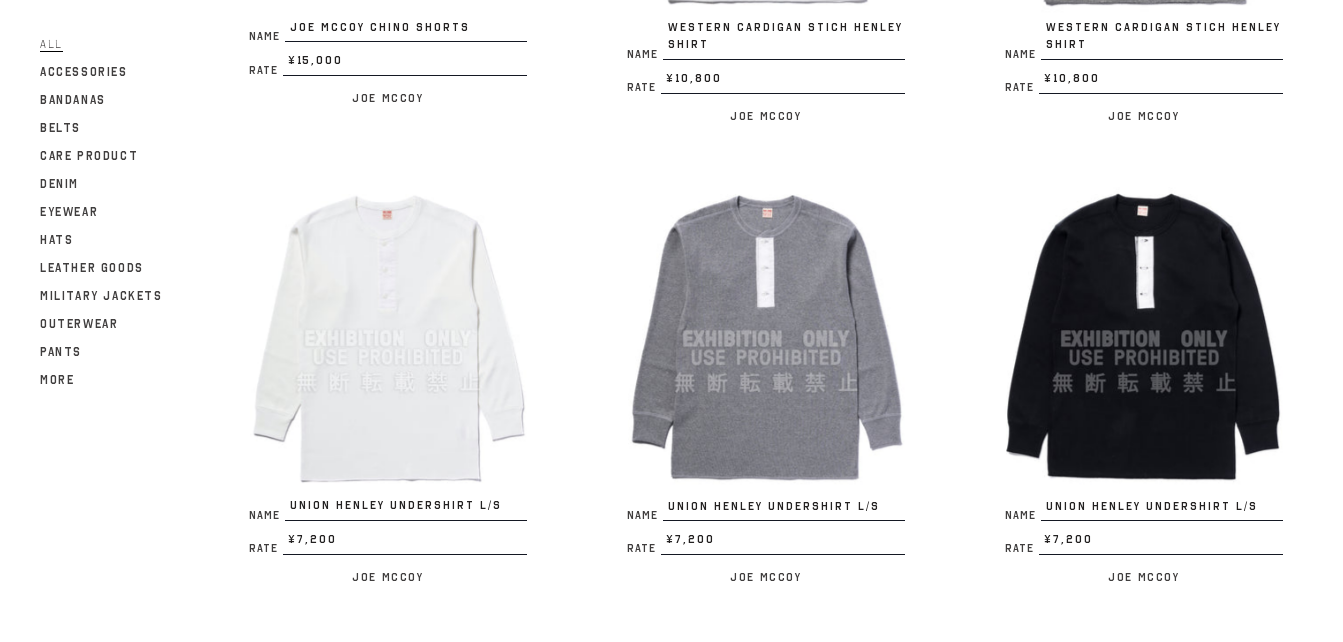 click at bounding box center [388, 339] 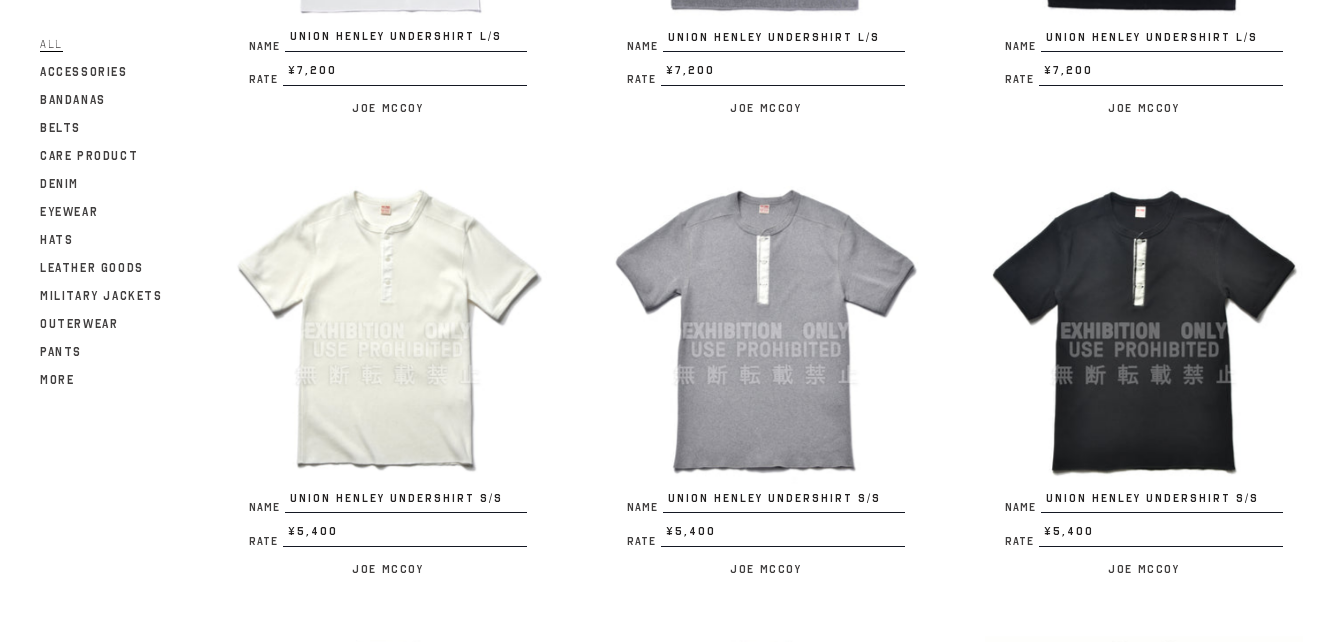 scroll, scrollTop: 2600, scrollLeft: 0, axis: vertical 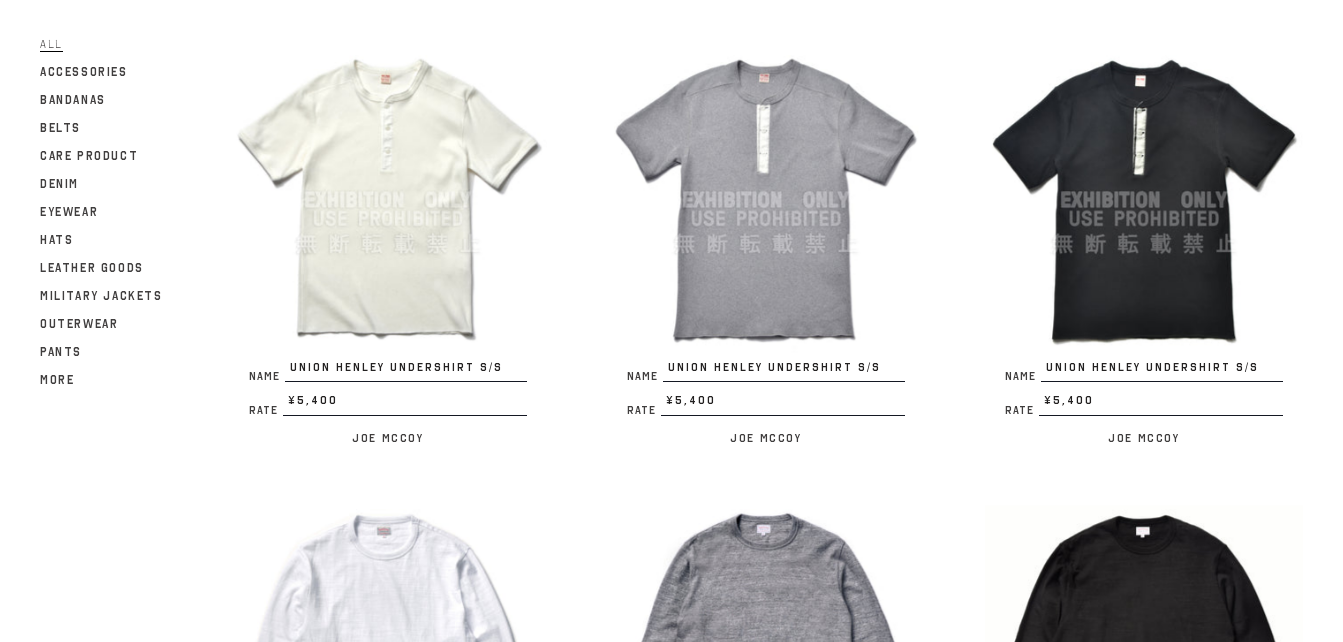 click at bounding box center (388, 200) 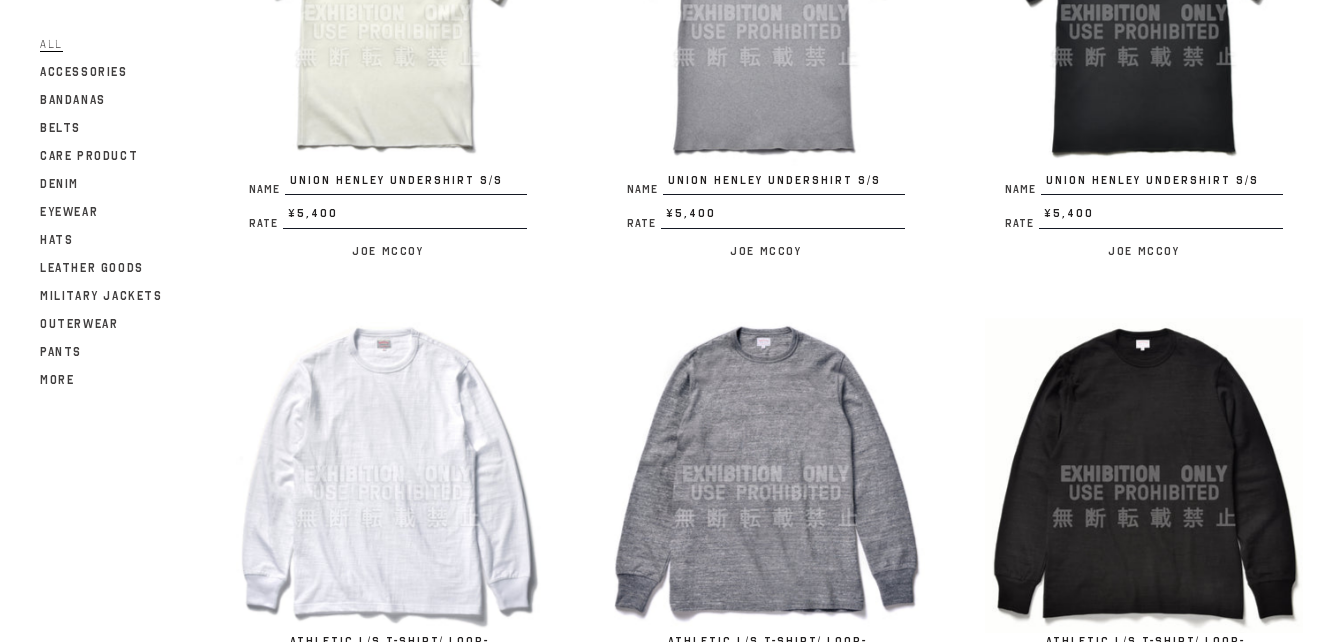 scroll, scrollTop: 3000, scrollLeft: 0, axis: vertical 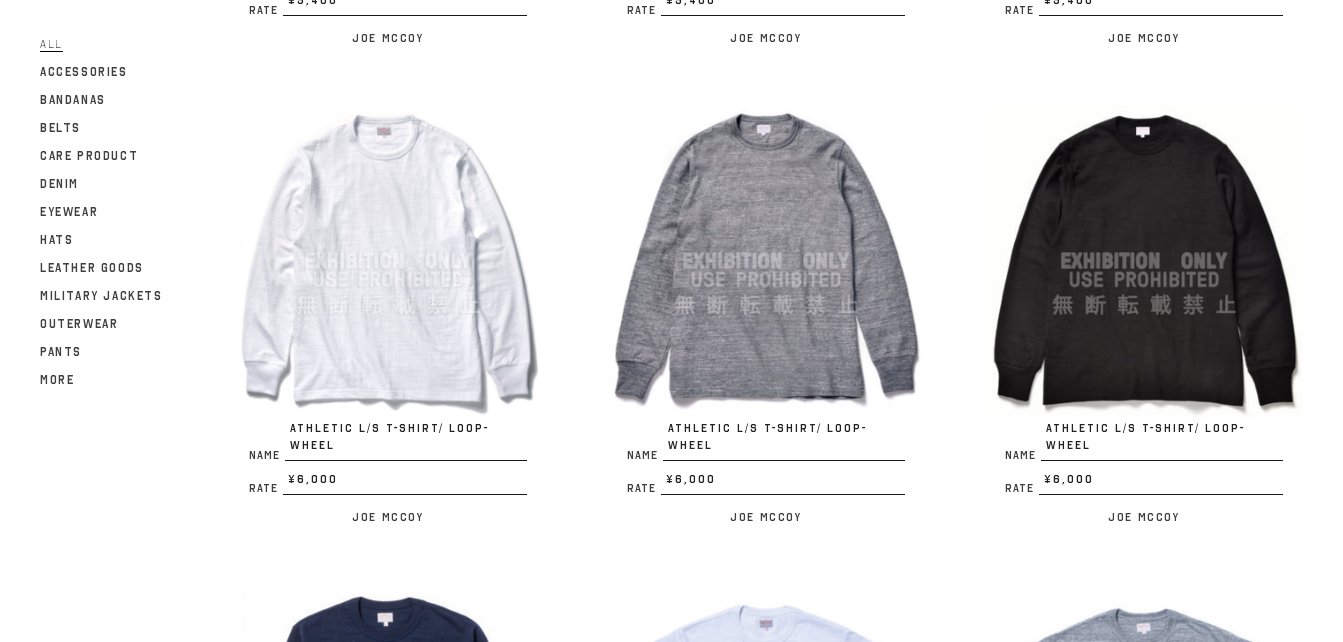 click at bounding box center [388, 261] 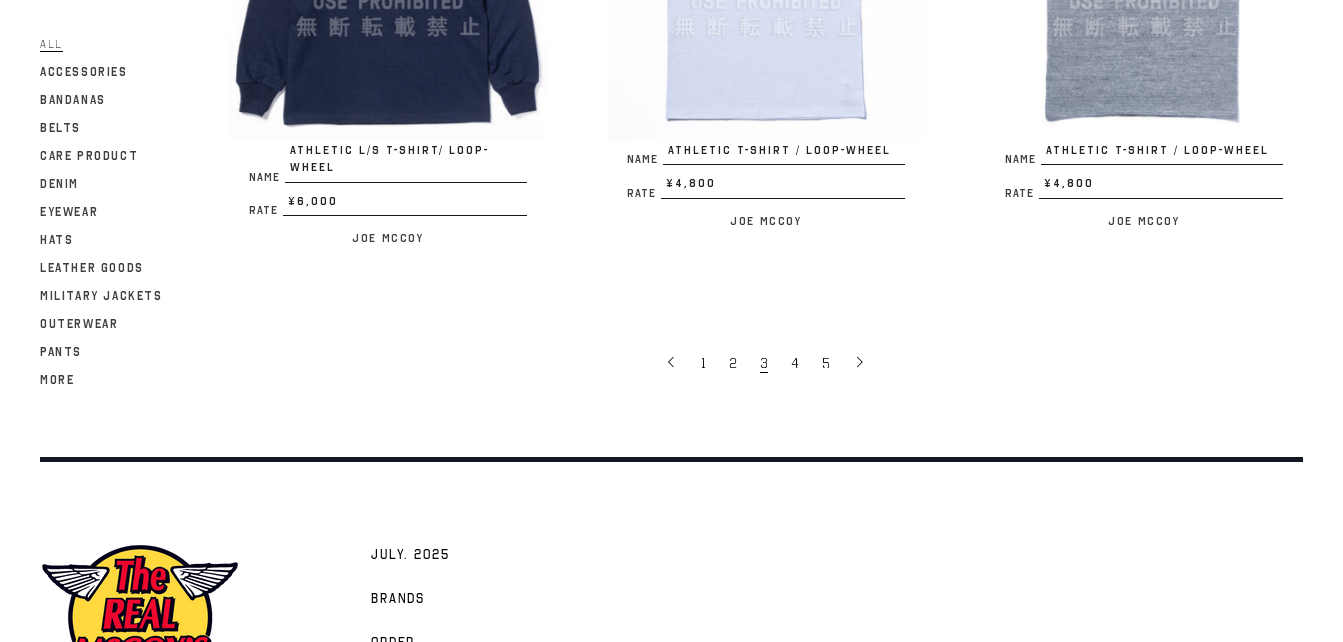scroll, scrollTop: 3578, scrollLeft: 0, axis: vertical 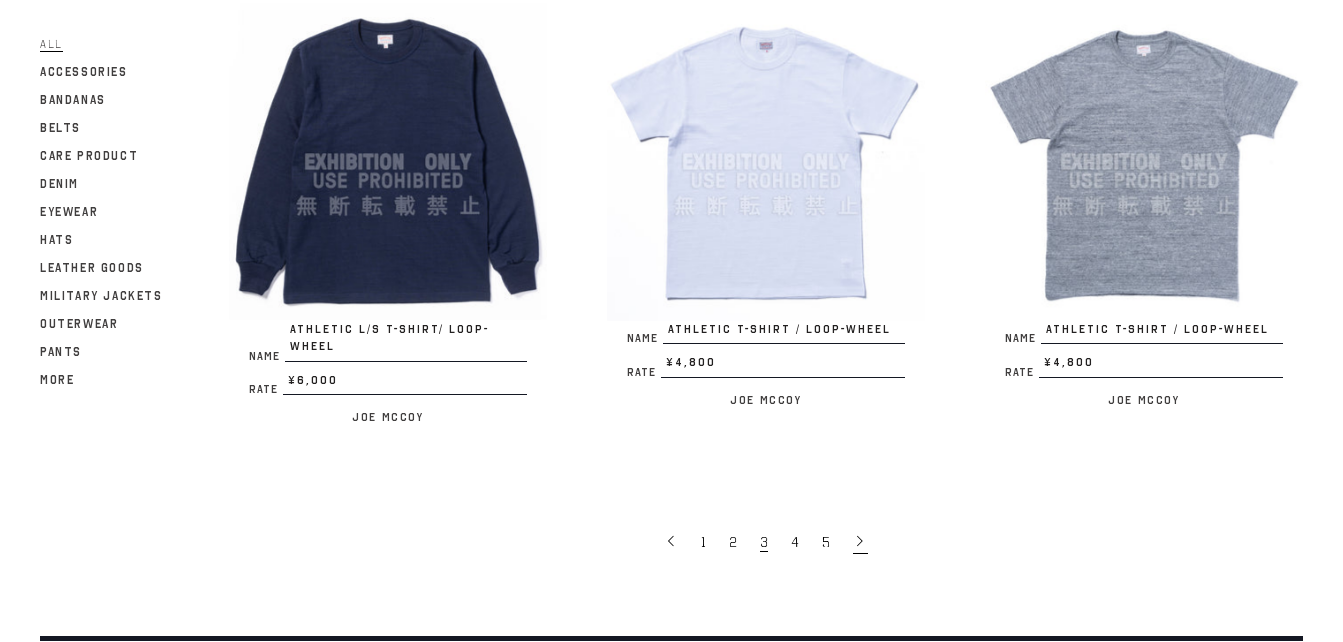 click at bounding box center [860, 541] 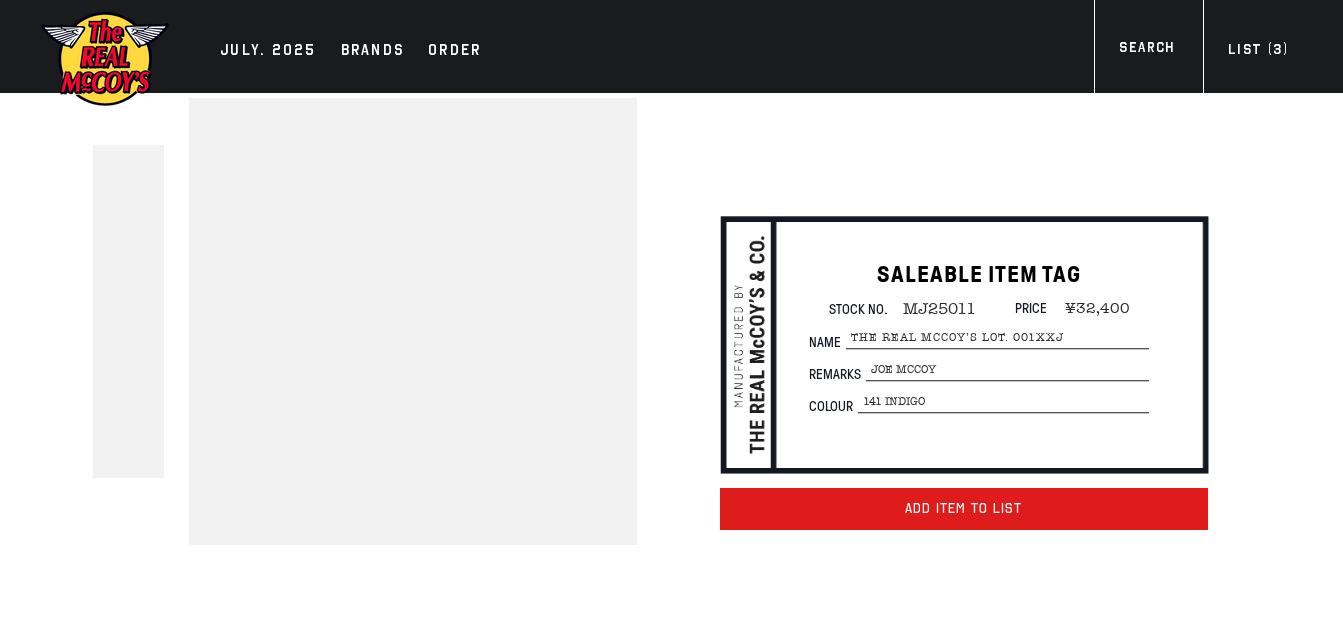 scroll, scrollTop: 0, scrollLeft: 0, axis: both 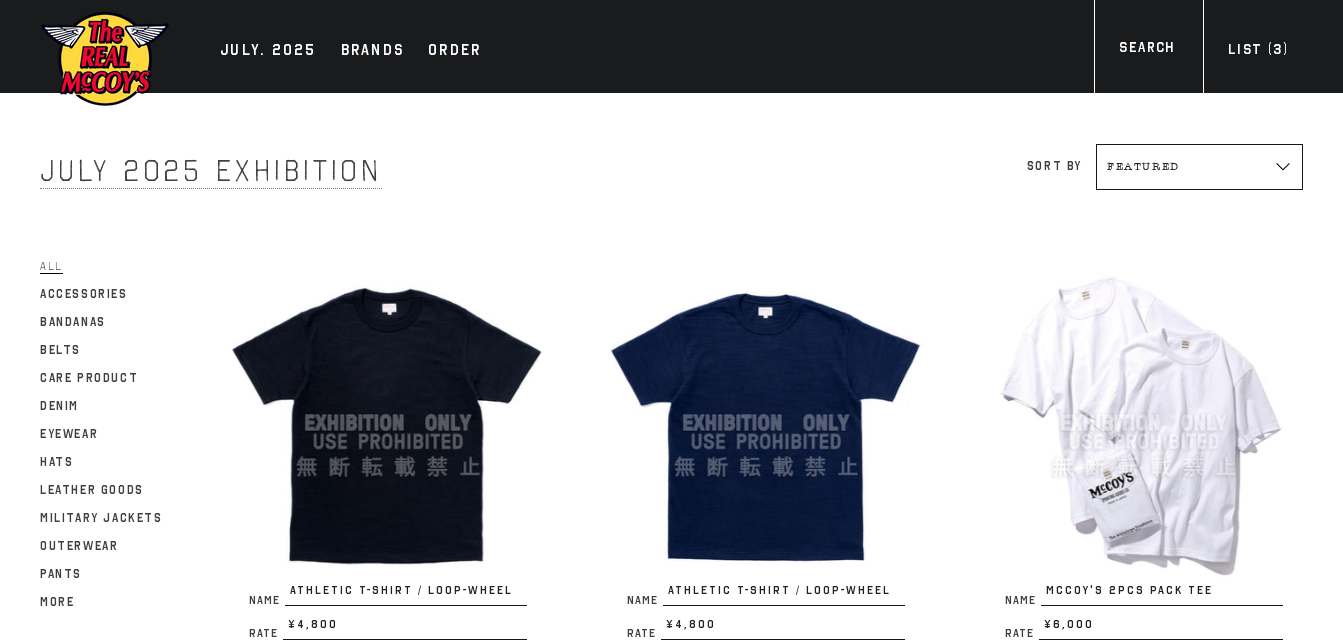 click at bounding box center [388, 423] 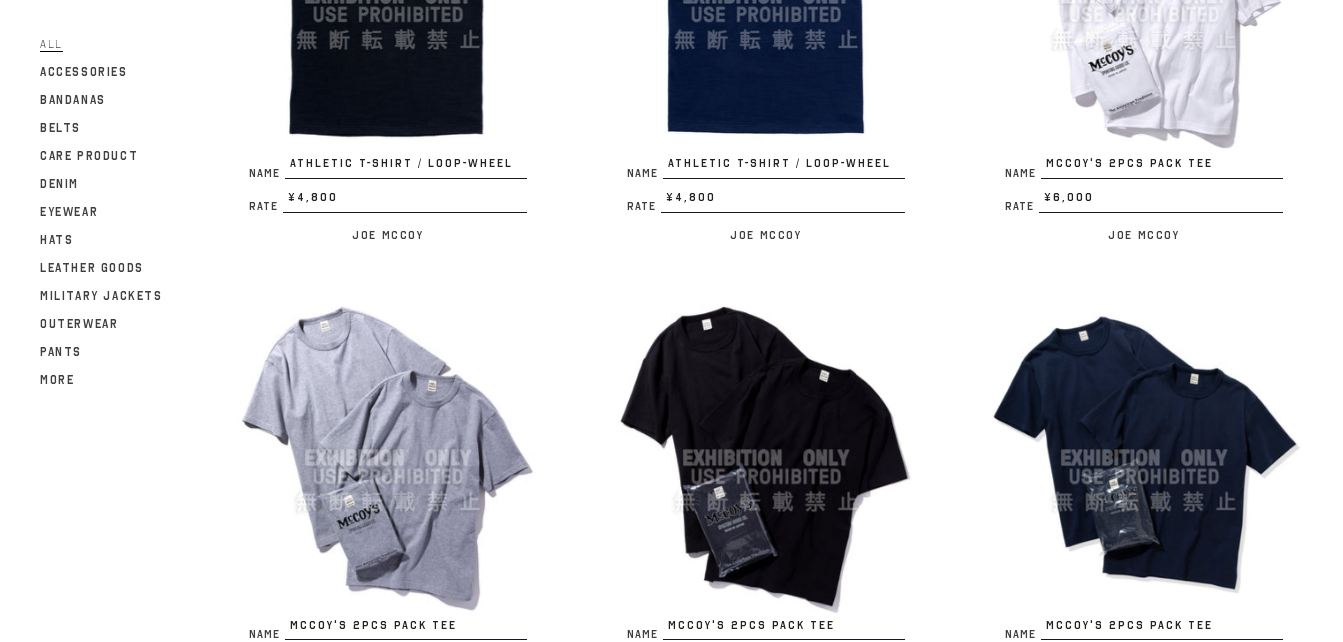 scroll, scrollTop: 400, scrollLeft: 0, axis: vertical 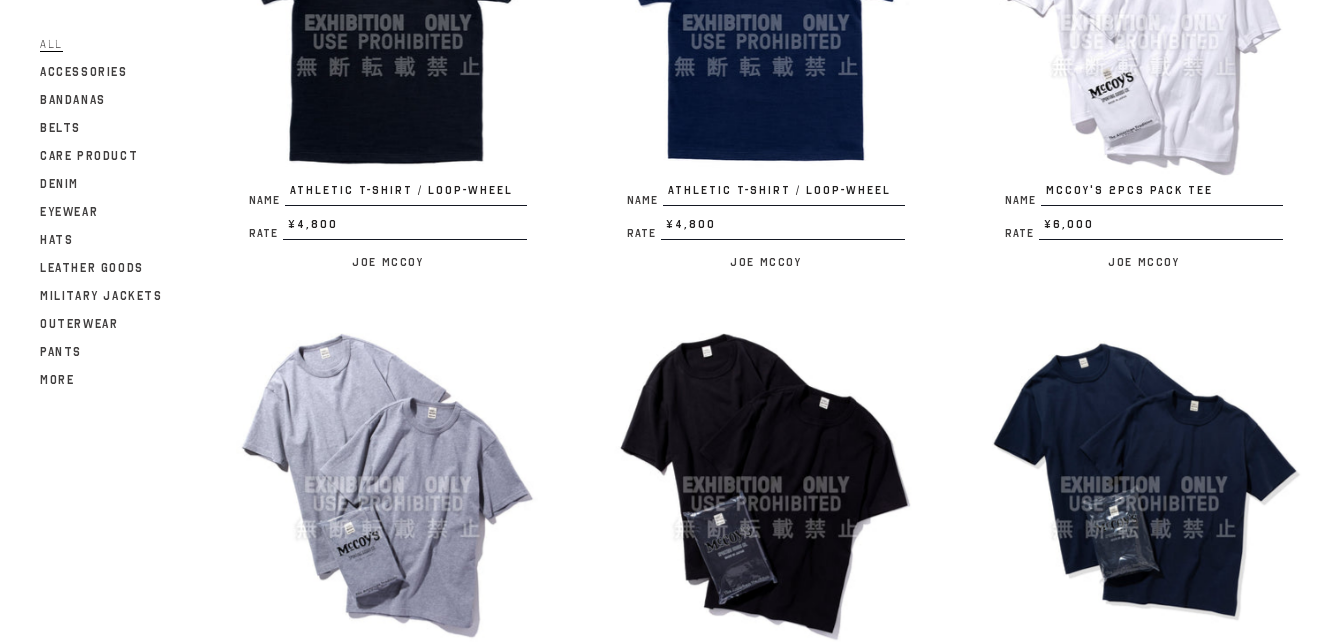click at bounding box center (1144, 23) 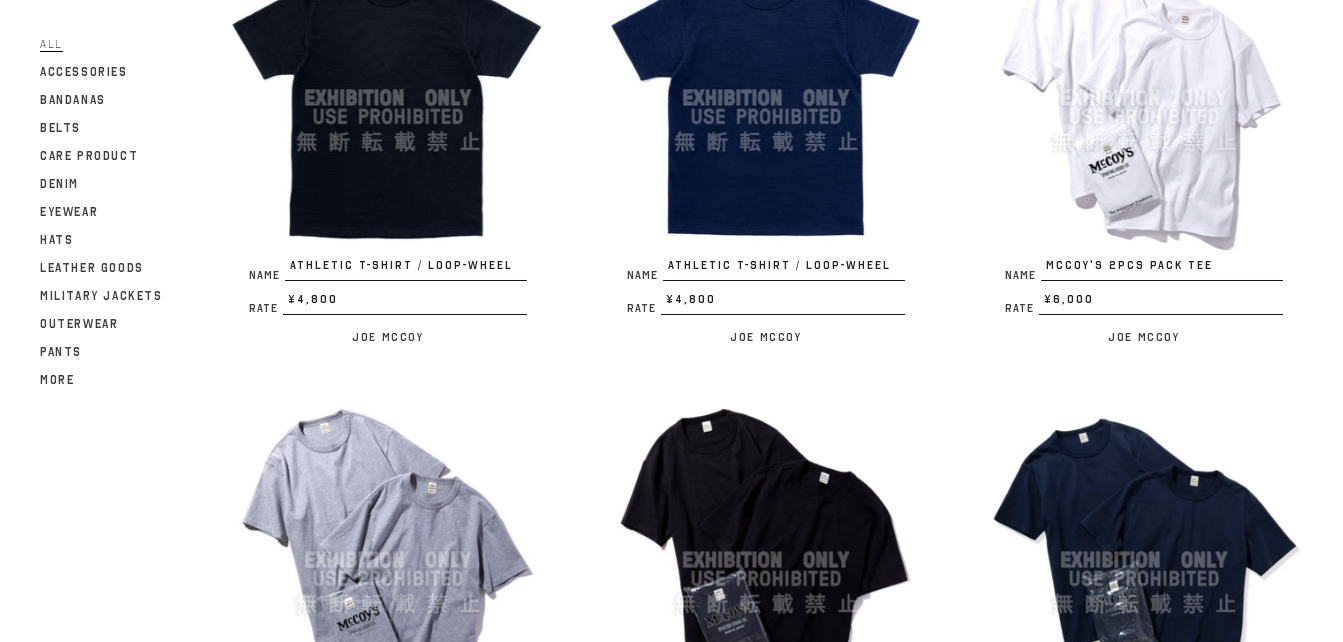 scroll, scrollTop: 500, scrollLeft: 0, axis: vertical 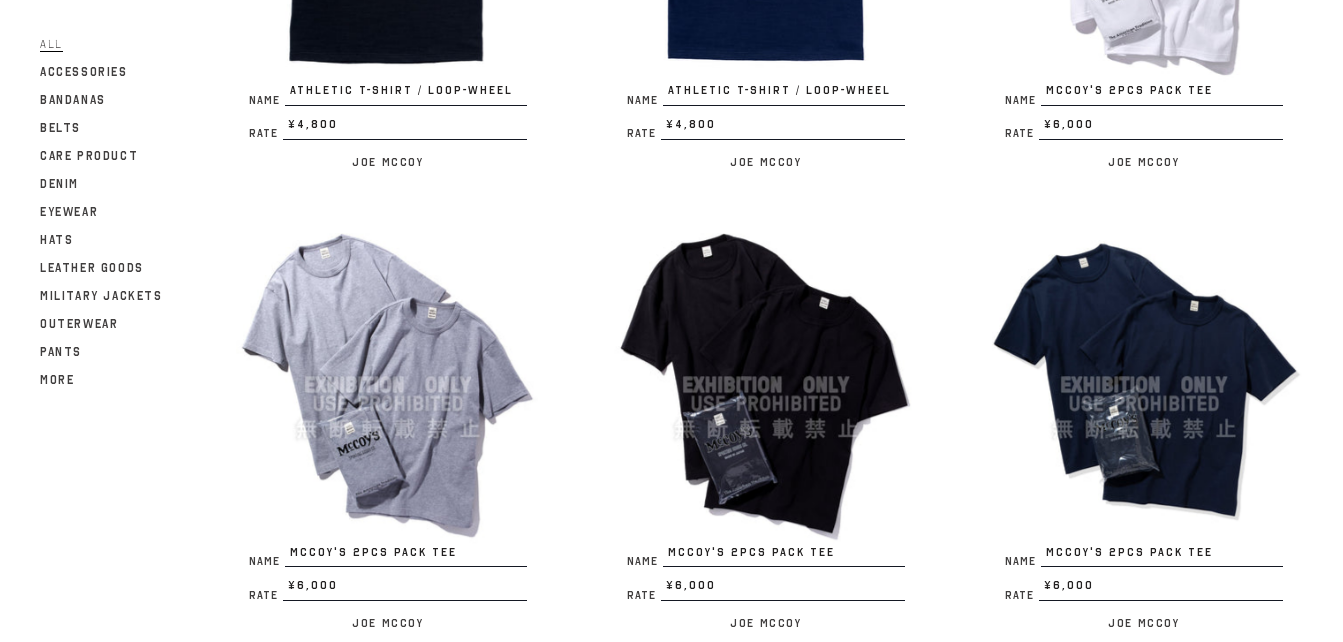 click at bounding box center [388, 385] 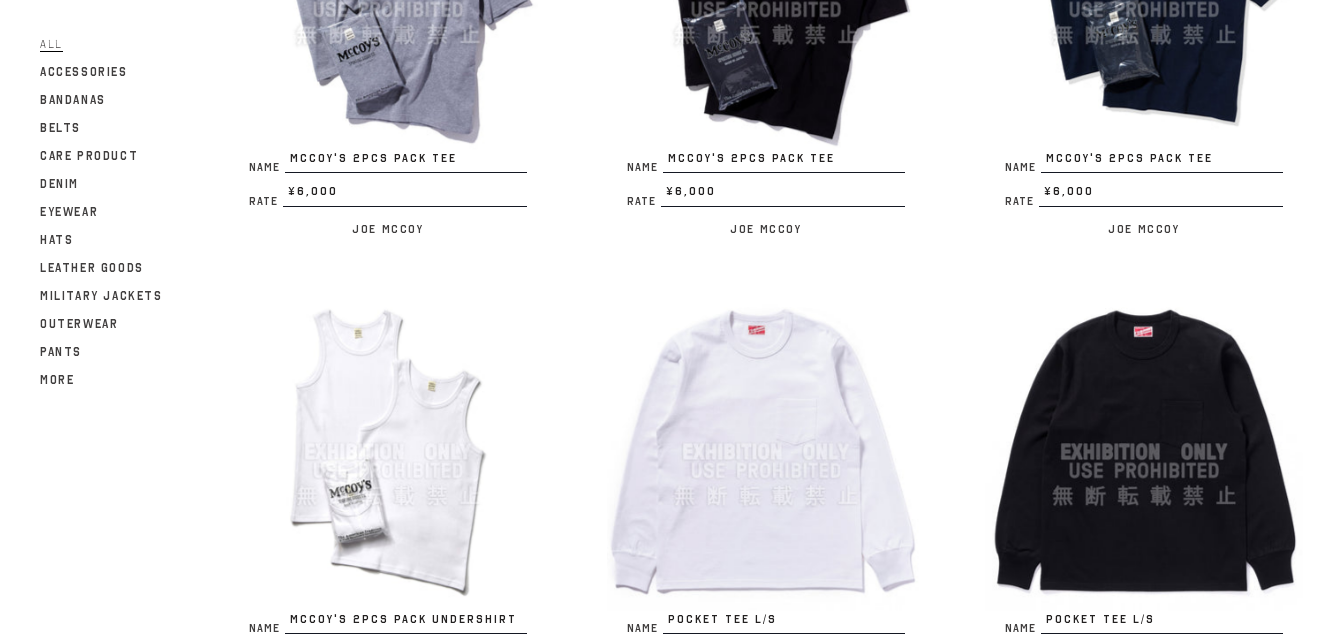 scroll, scrollTop: 1100, scrollLeft: 0, axis: vertical 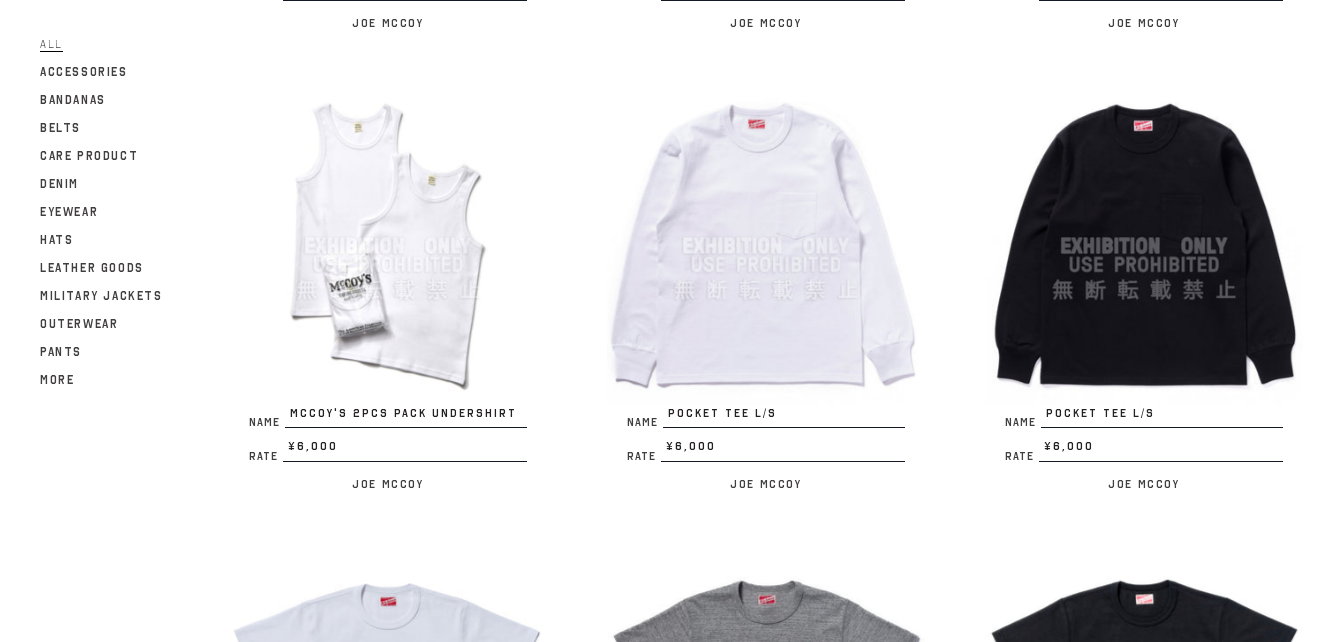 click at bounding box center (388, 246) 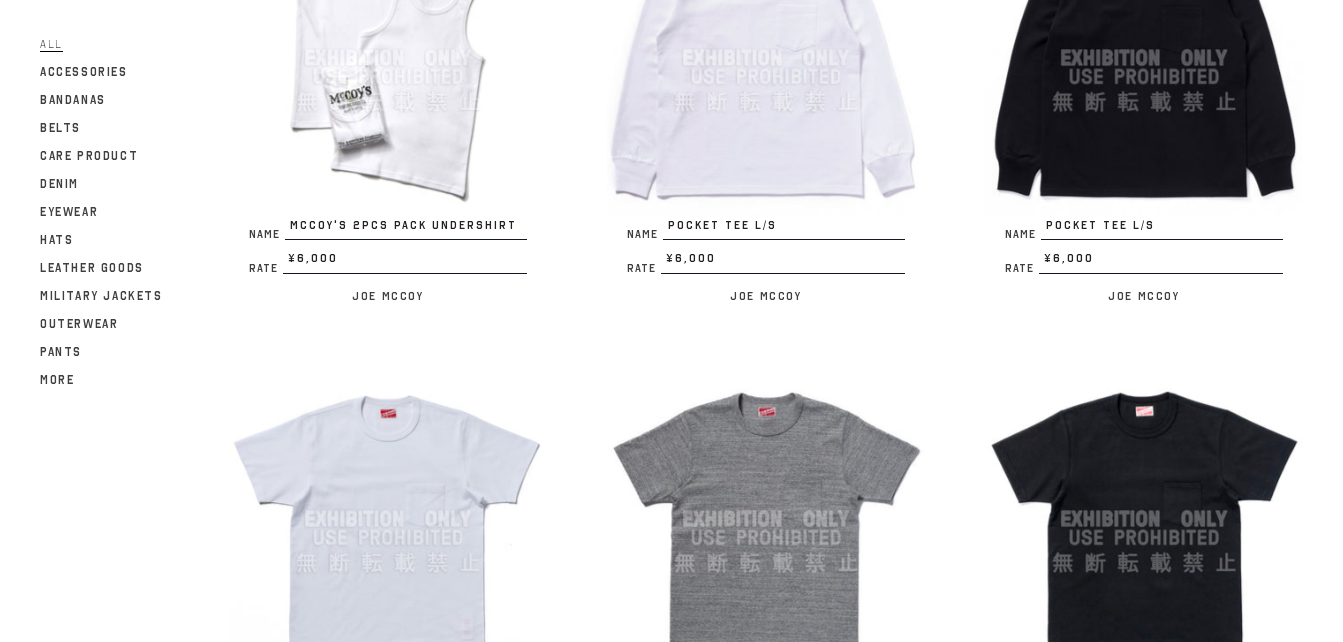 scroll, scrollTop: 1100, scrollLeft: 0, axis: vertical 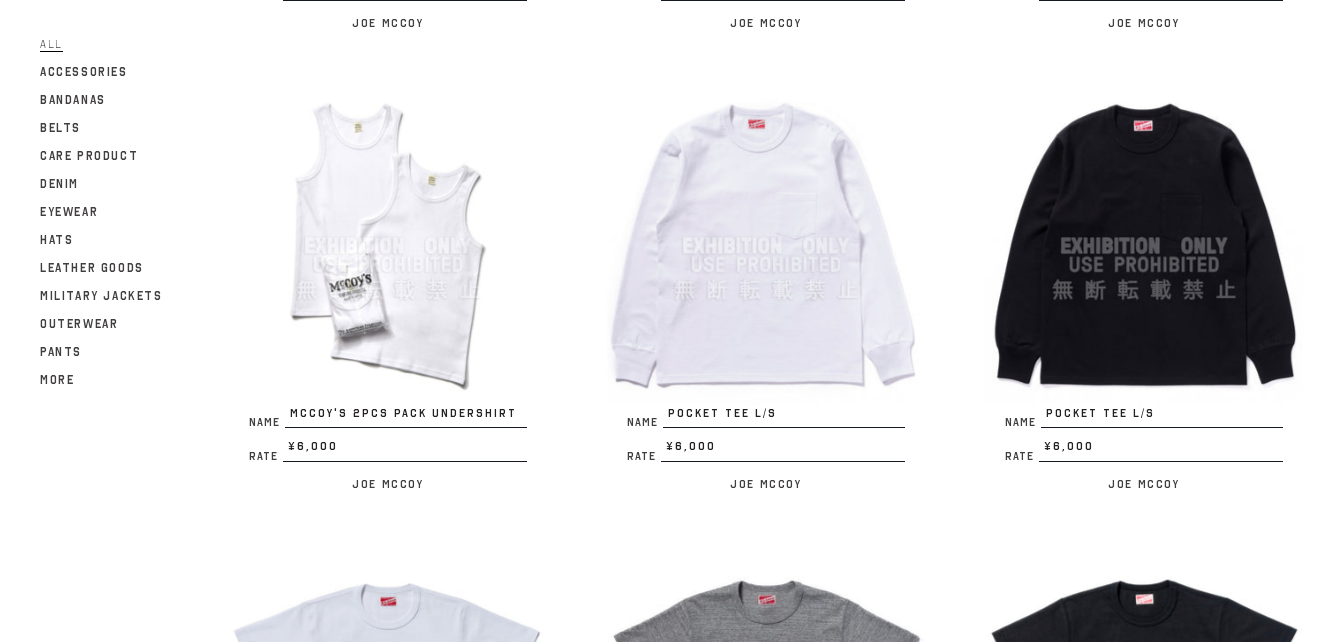click at bounding box center (766, 246) 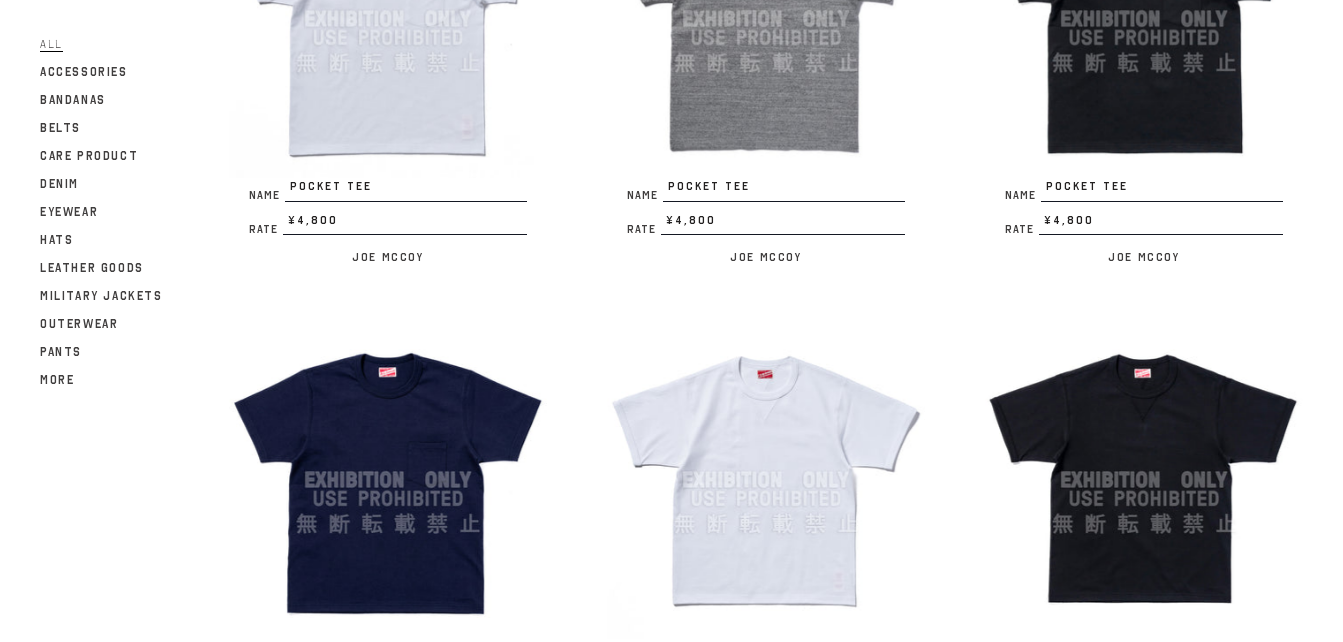scroll, scrollTop: 1700, scrollLeft: 0, axis: vertical 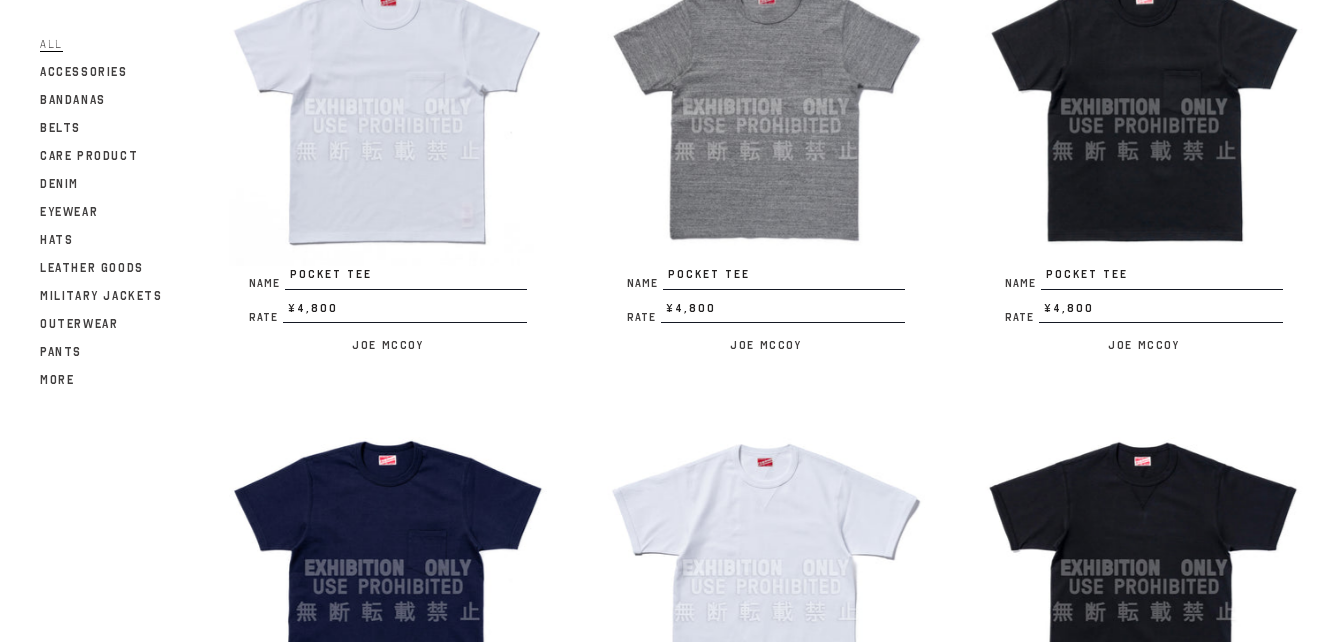 click at bounding box center [388, 107] 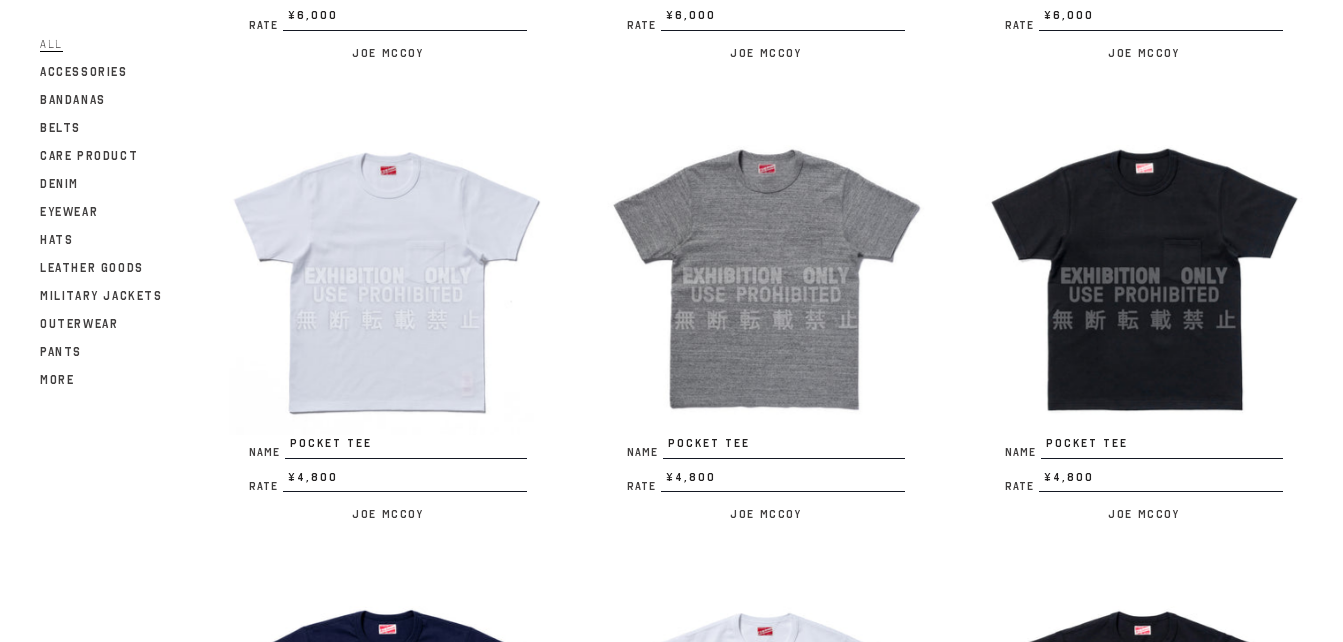 scroll, scrollTop: 1500, scrollLeft: 0, axis: vertical 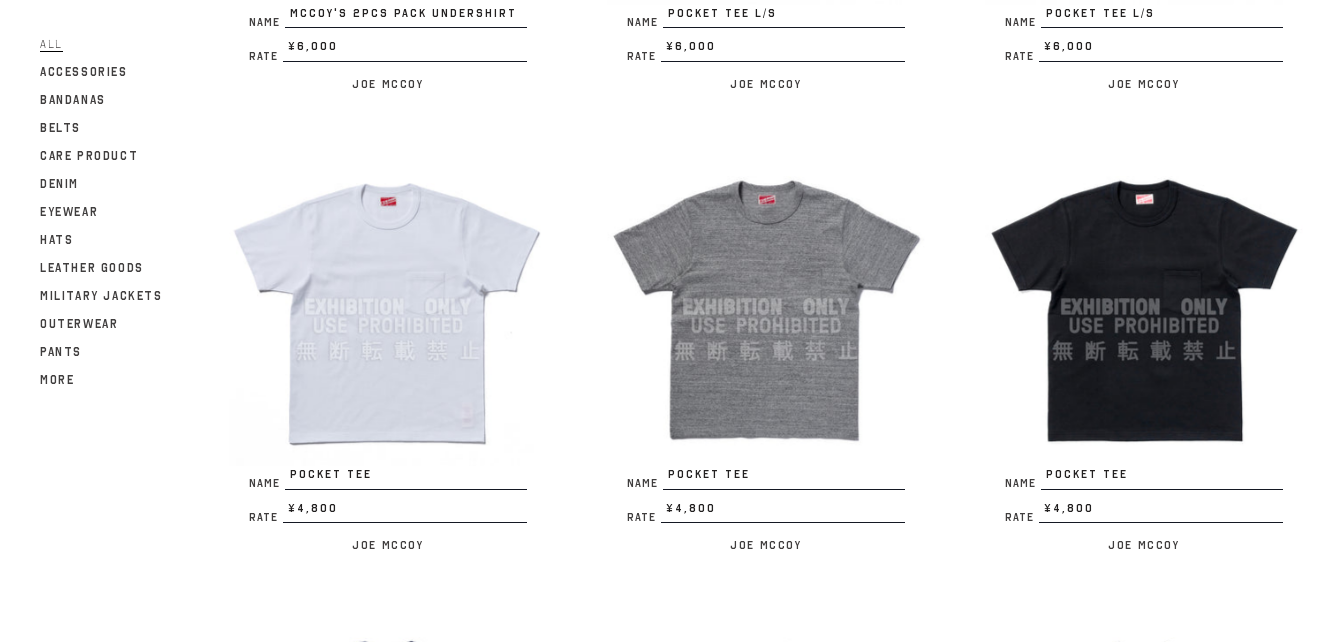 click at bounding box center (1144, 307) 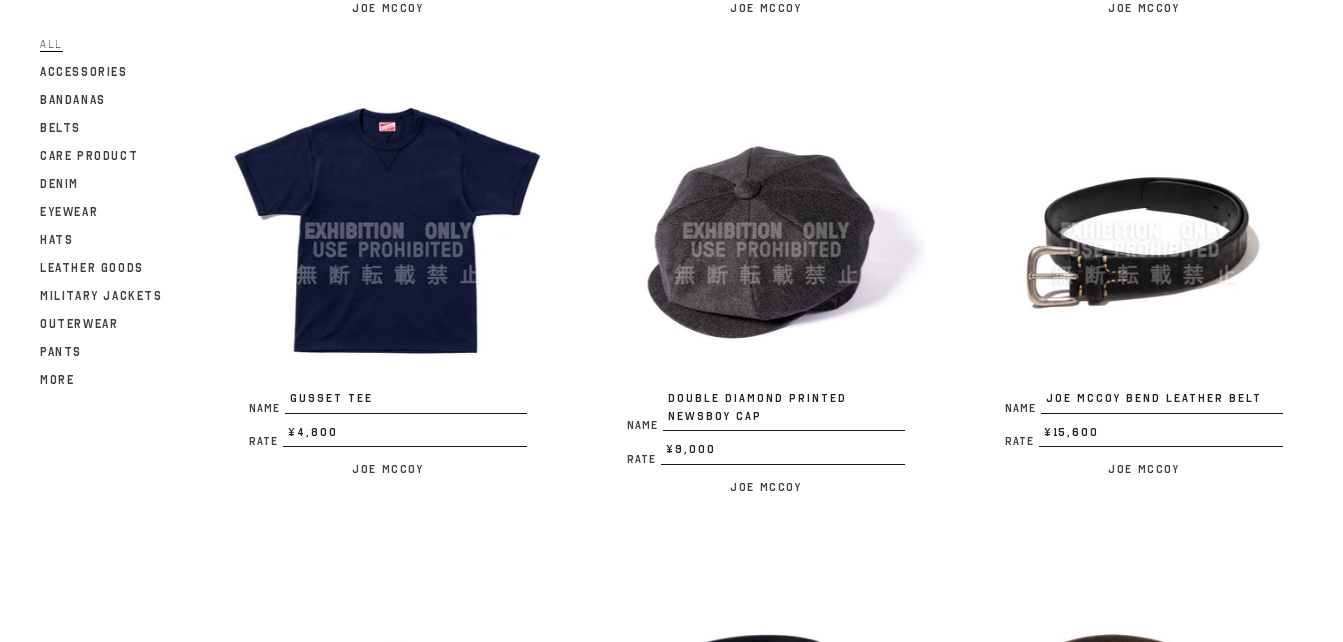 scroll, scrollTop: 2500, scrollLeft: 0, axis: vertical 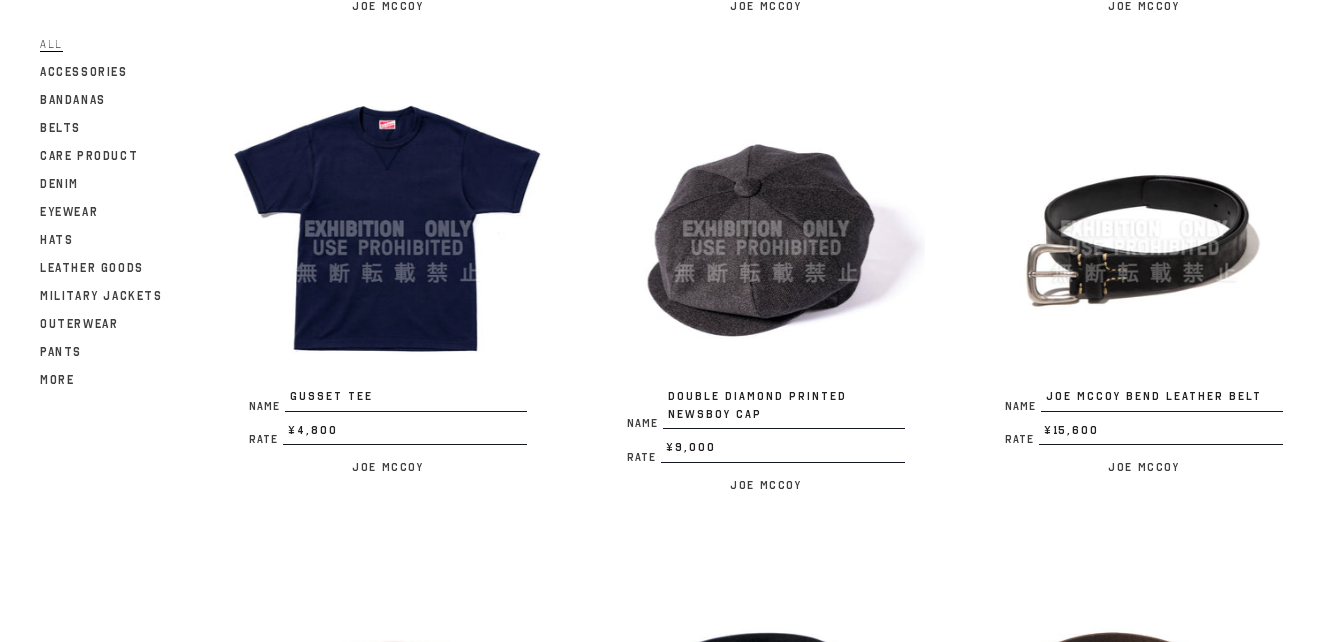click at bounding box center (766, 229) 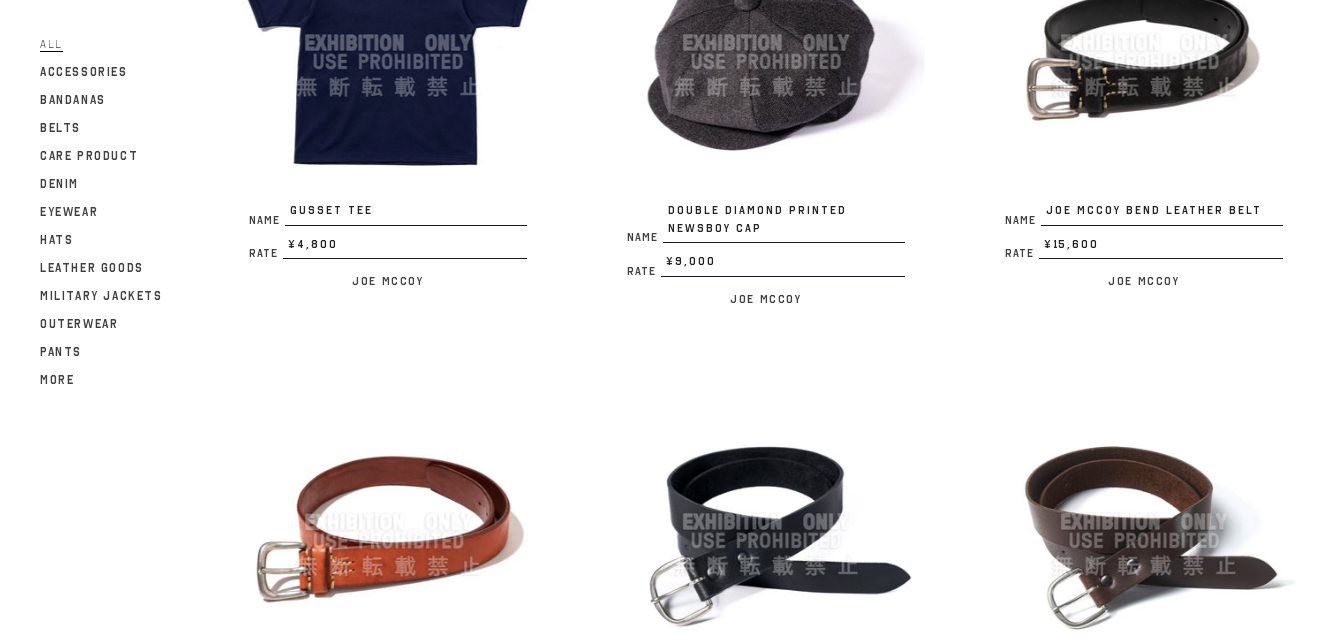 scroll, scrollTop: 2600, scrollLeft: 0, axis: vertical 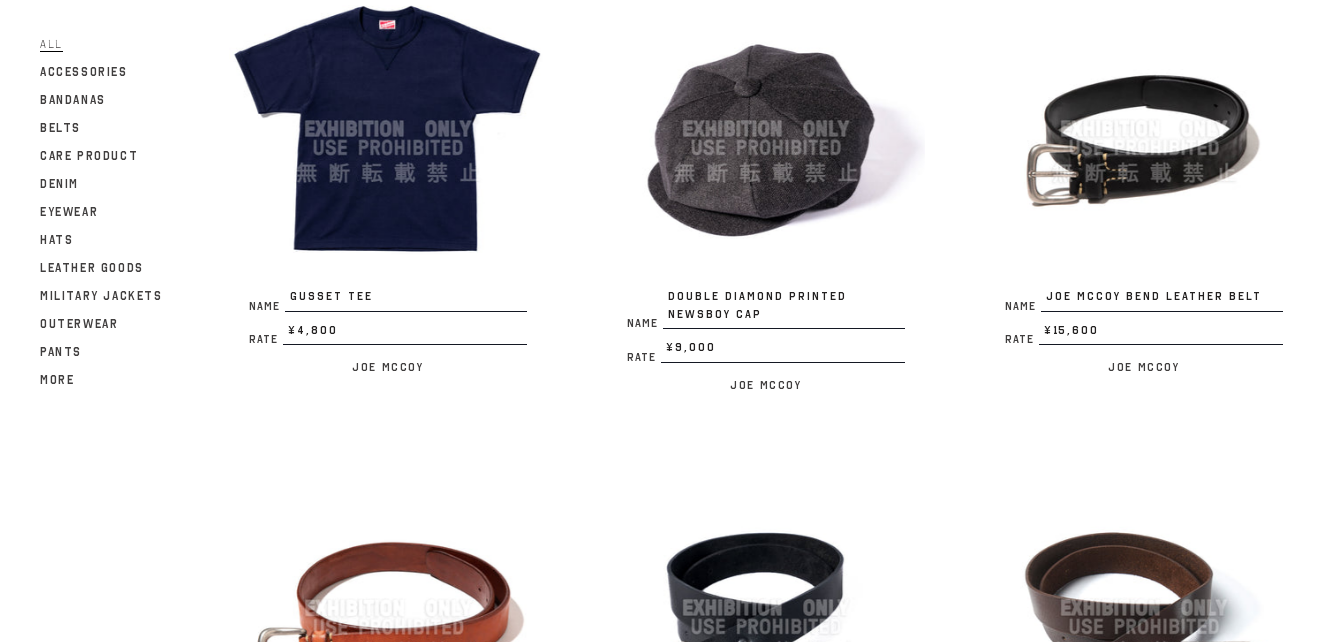 click at bounding box center [1144, 129] 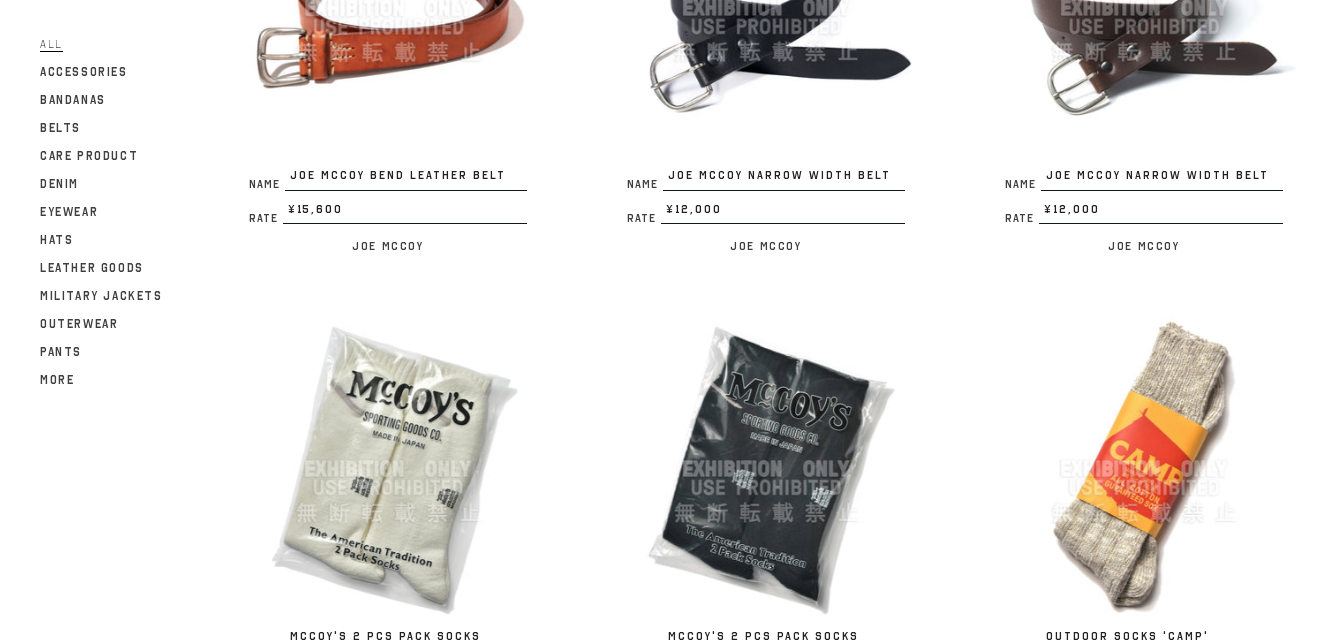 scroll, scrollTop: 3500, scrollLeft: 0, axis: vertical 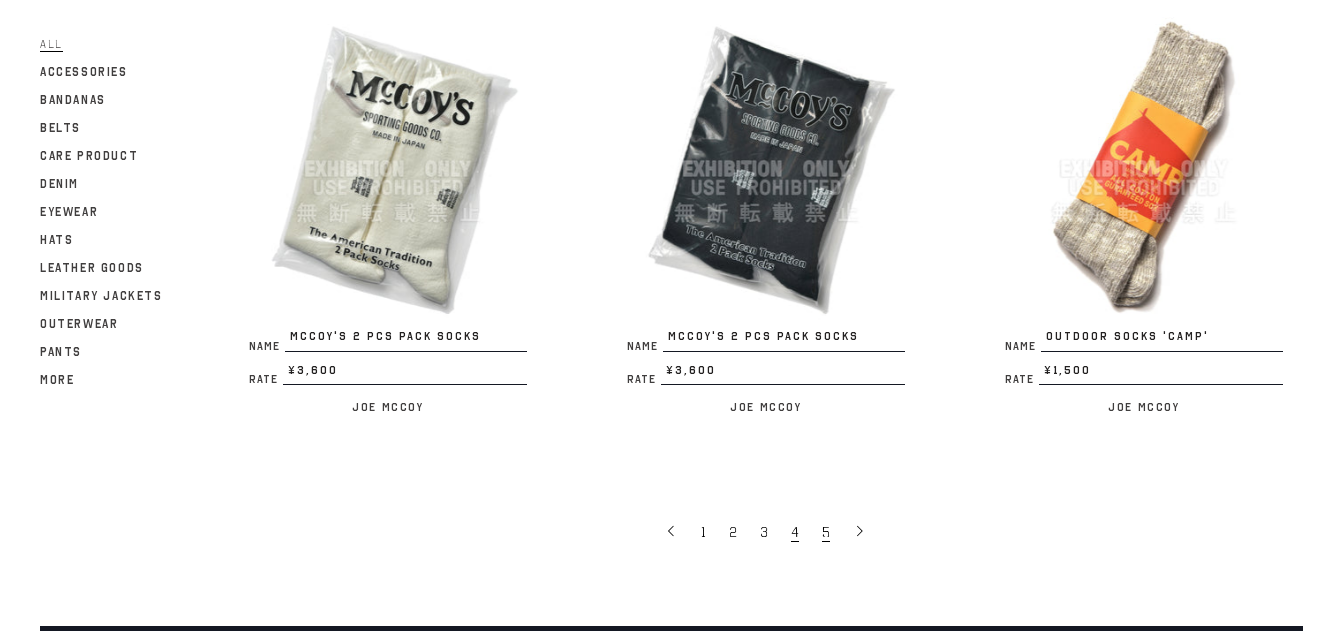 click on "5" at bounding box center (826, 532) 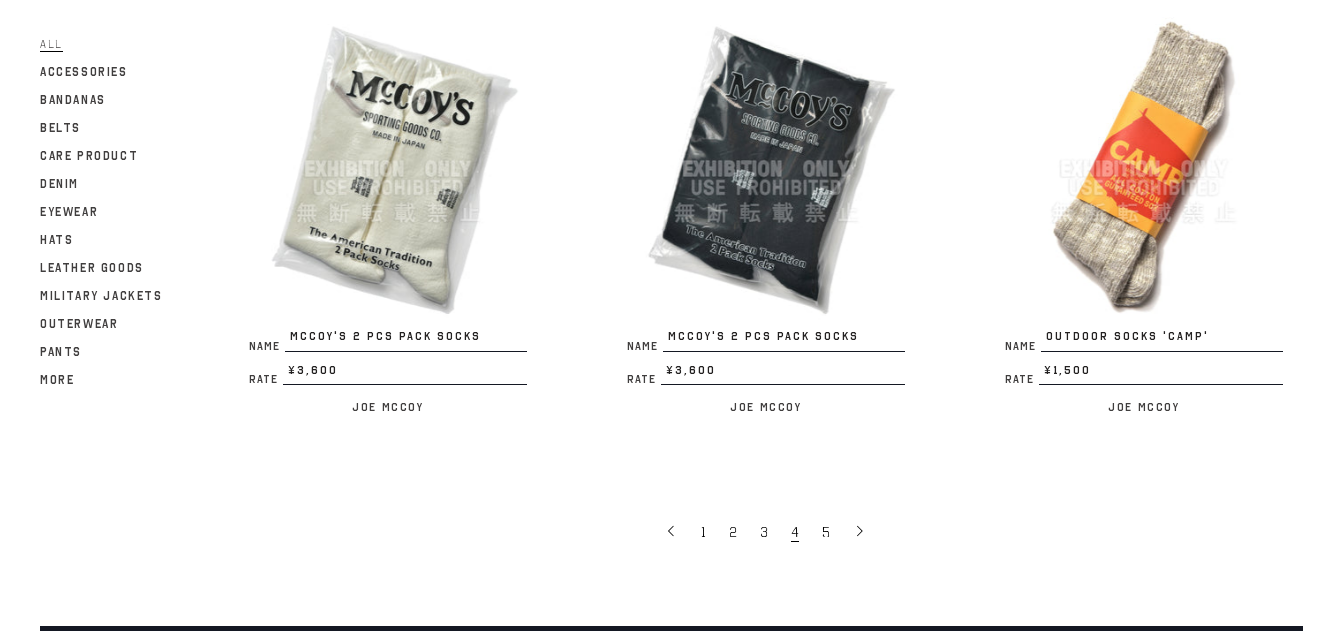 click at bounding box center [1144, 169] 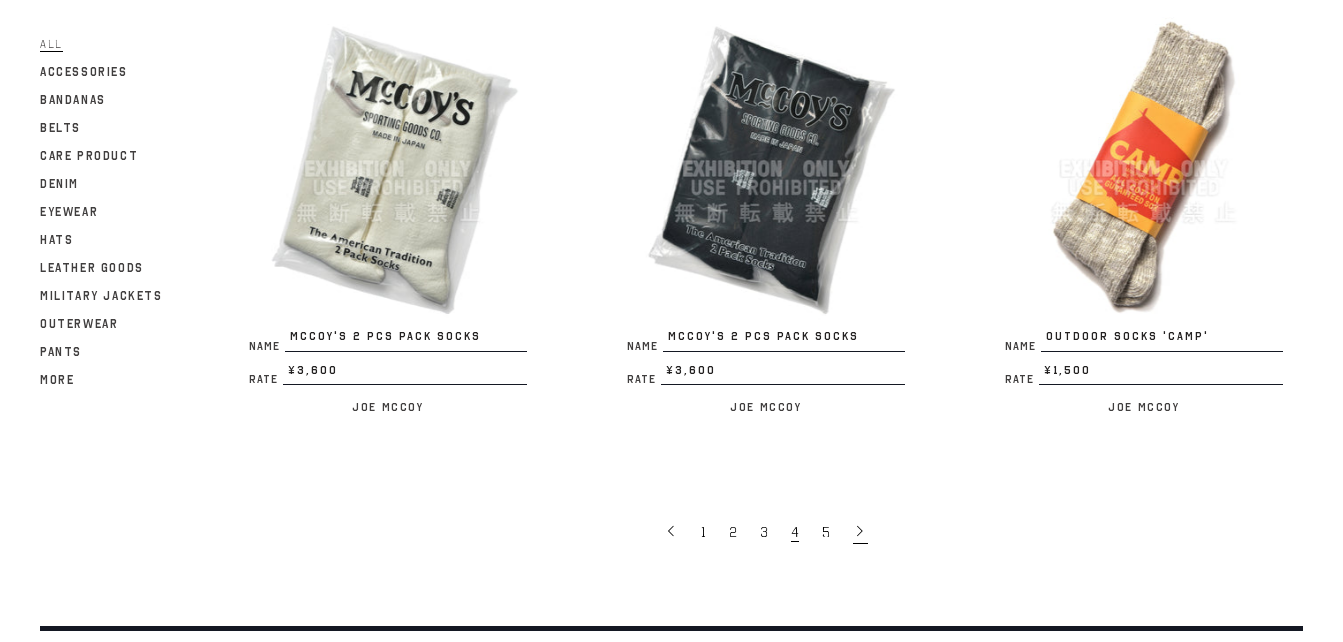 click at bounding box center [860, 531] 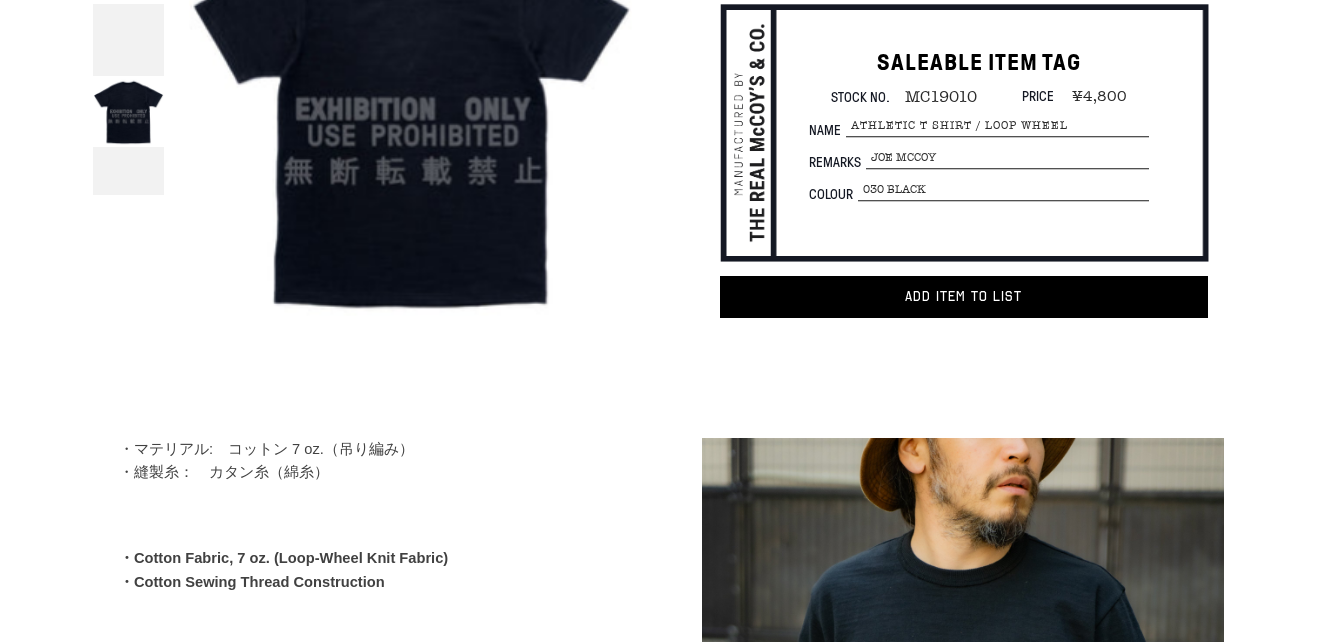 scroll, scrollTop: 200, scrollLeft: 0, axis: vertical 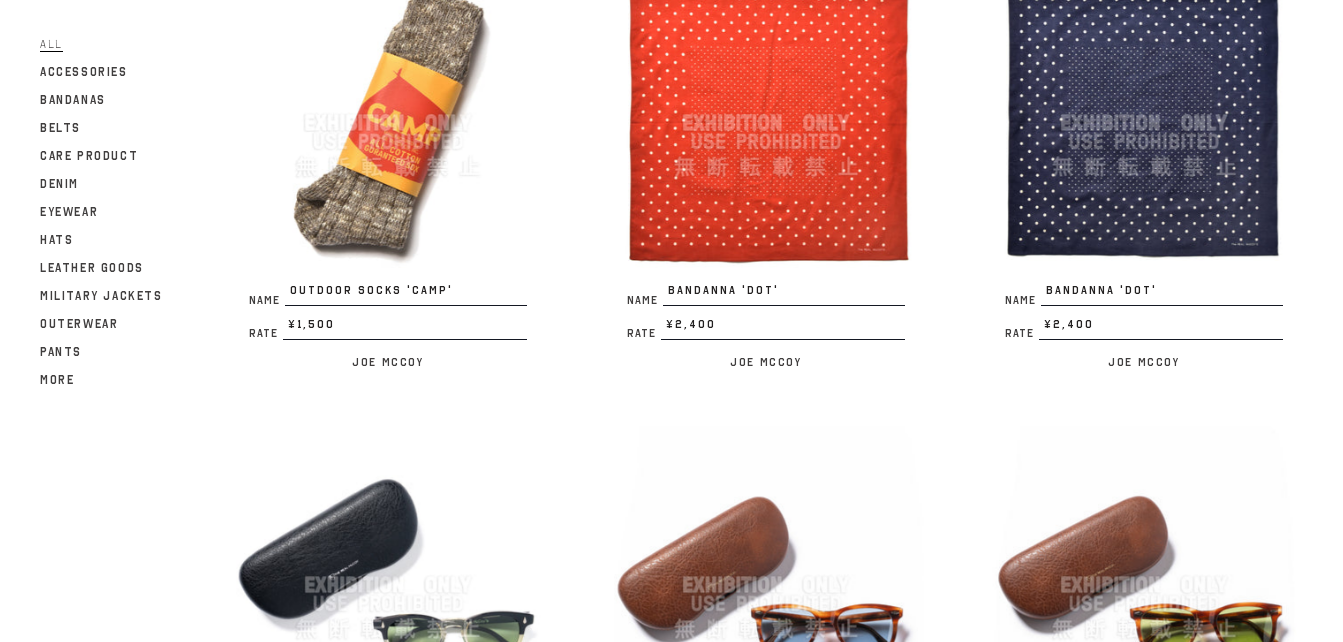 click at bounding box center (766, 123) 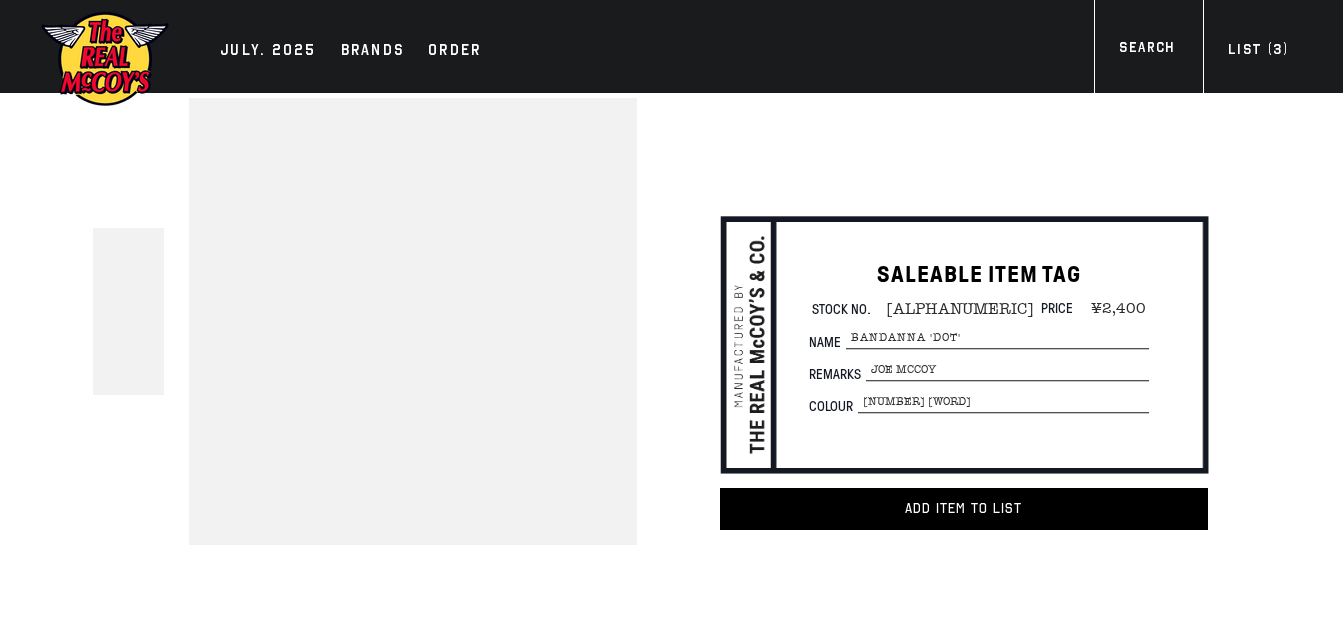 scroll, scrollTop: 0, scrollLeft: 0, axis: both 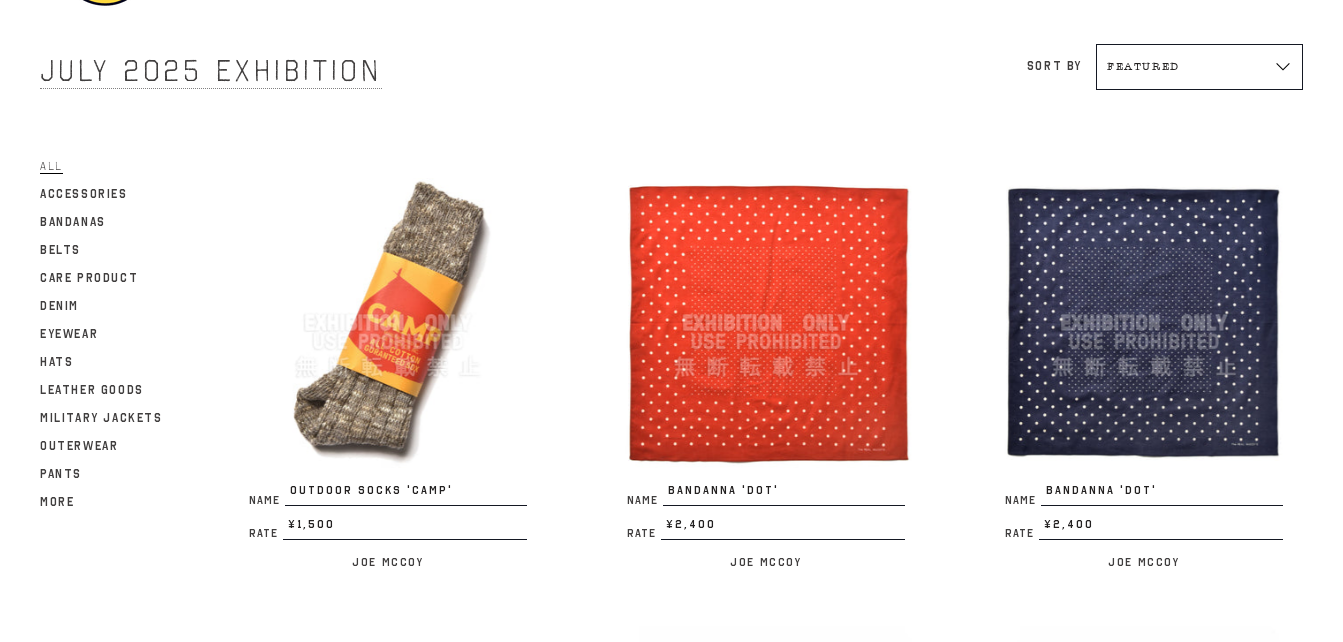 click at bounding box center [766, 323] 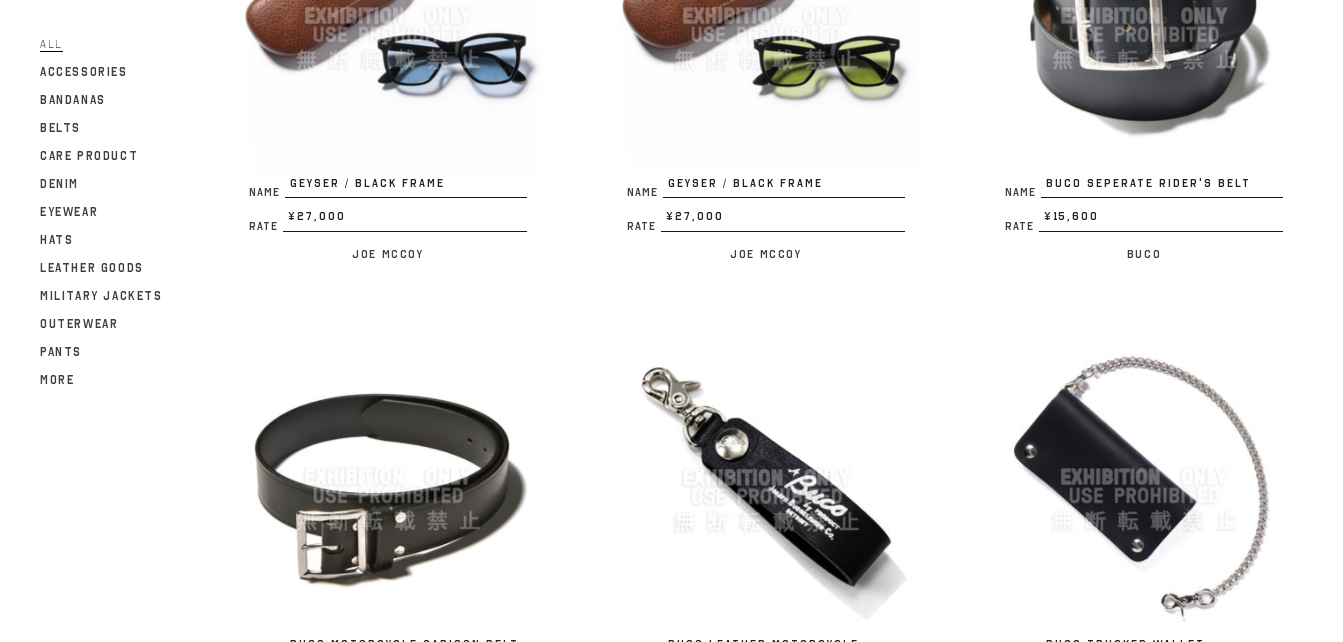 scroll, scrollTop: 1500, scrollLeft: 0, axis: vertical 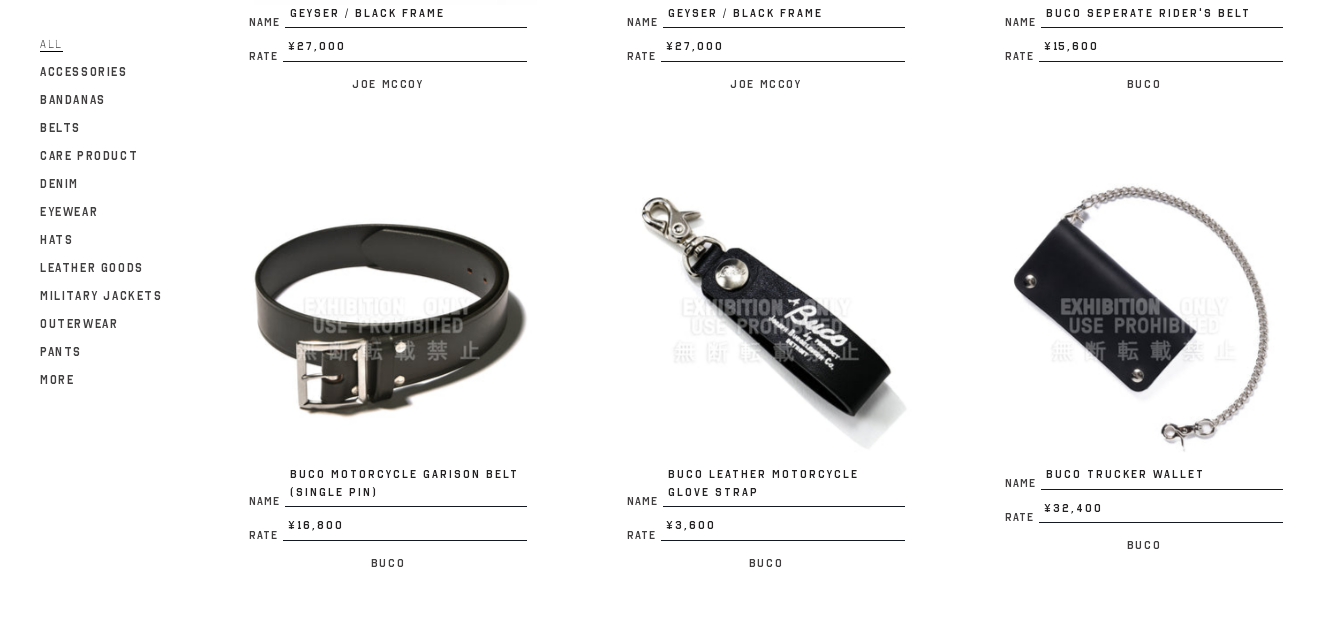 click at bounding box center [388, 307] 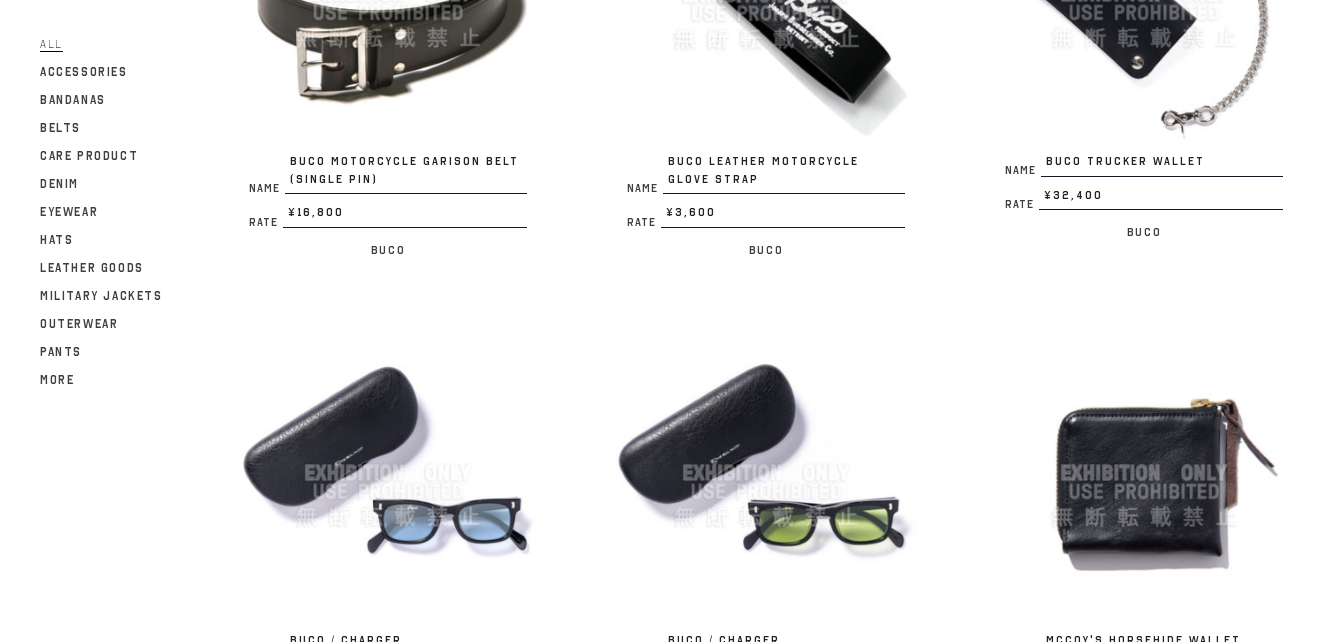 scroll, scrollTop: 1900, scrollLeft: 0, axis: vertical 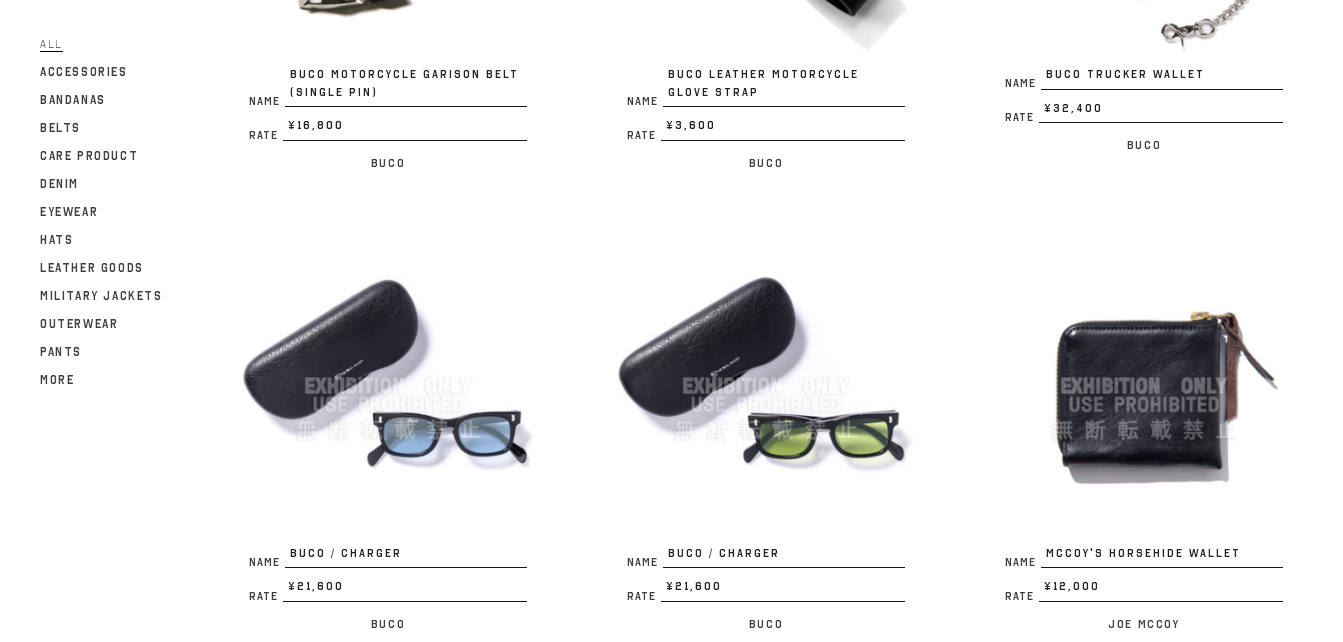 click at bounding box center (766, 386) 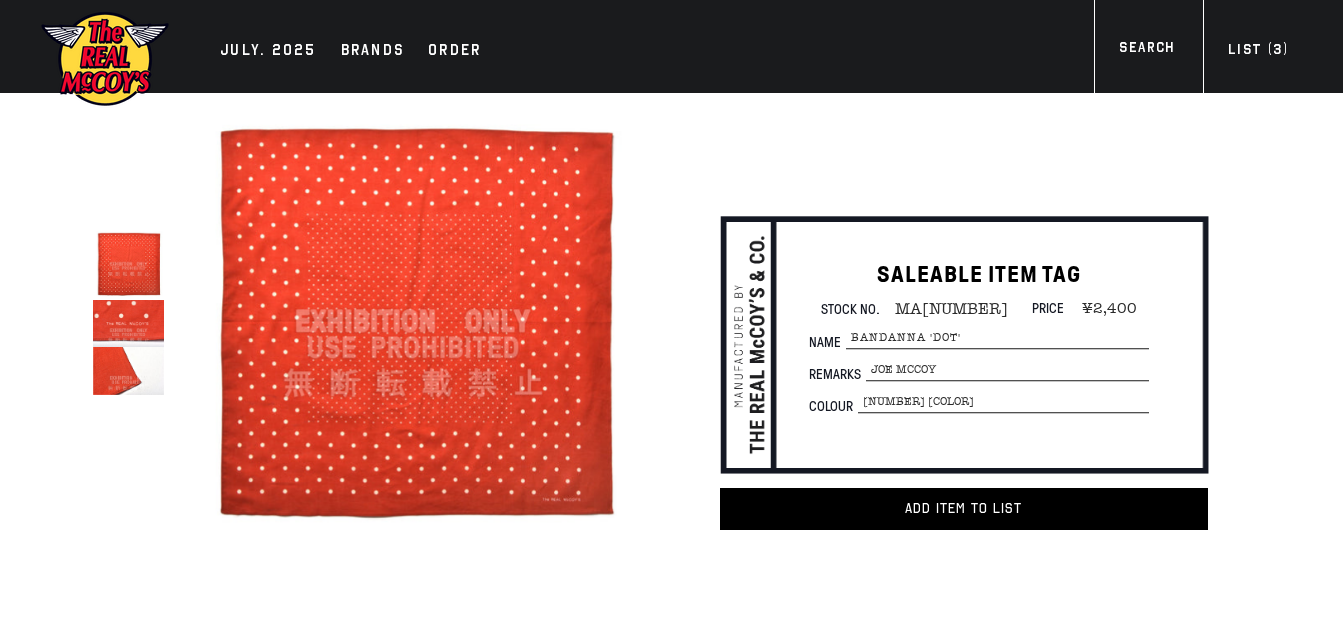 scroll, scrollTop: 0, scrollLeft: 0, axis: both 